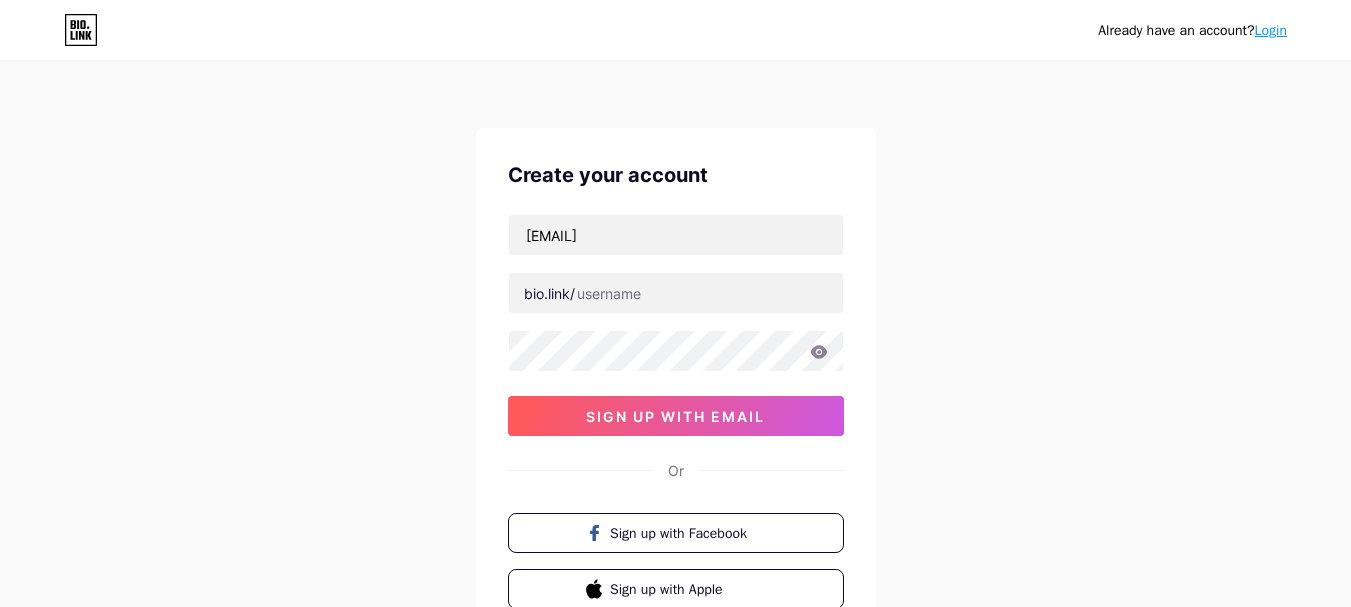 scroll, scrollTop: 0, scrollLeft: 0, axis: both 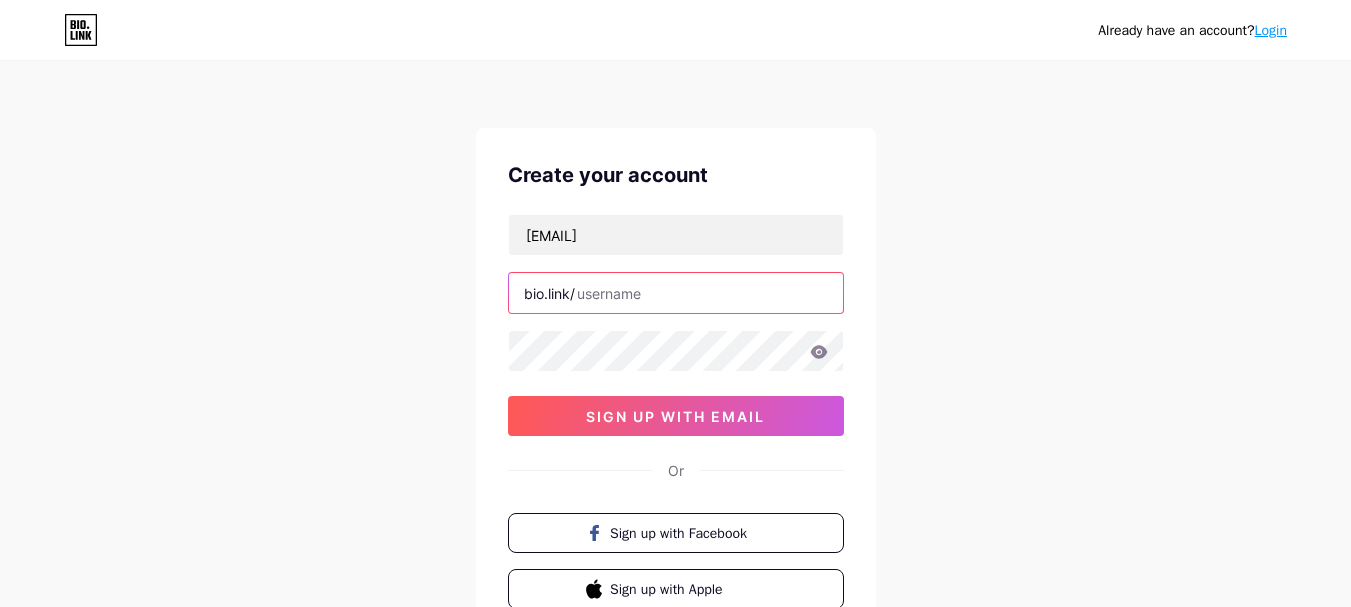 paste on "teacuppoodle33" 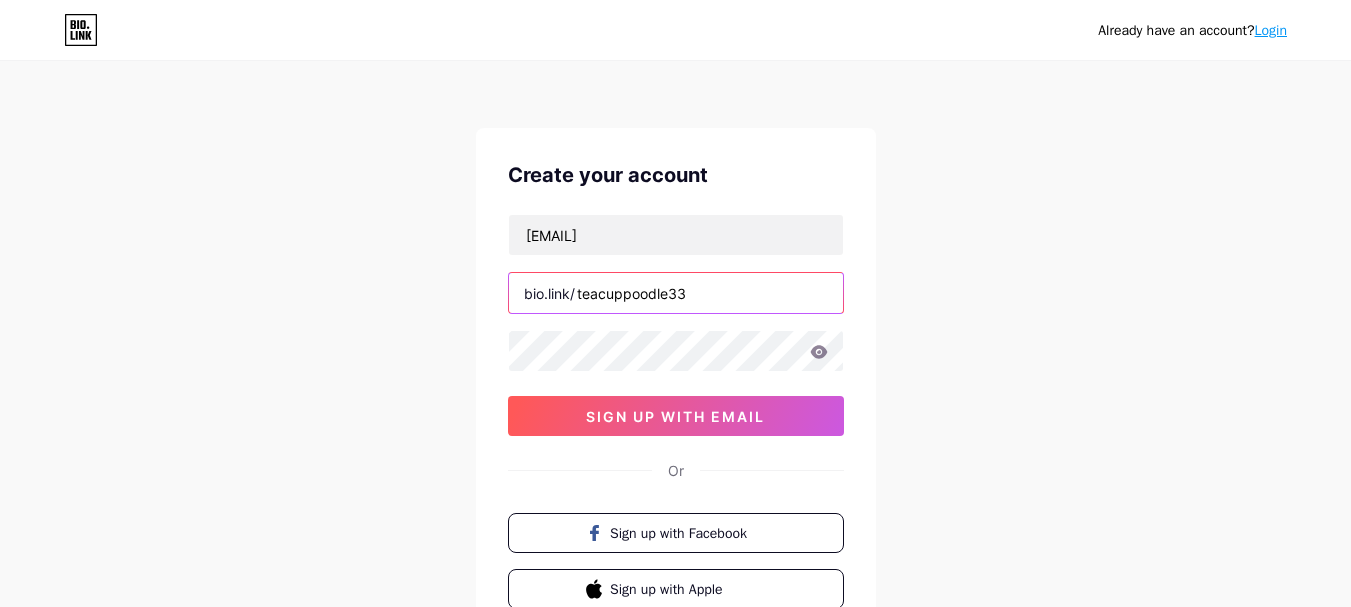 type on "teacuppoodle33" 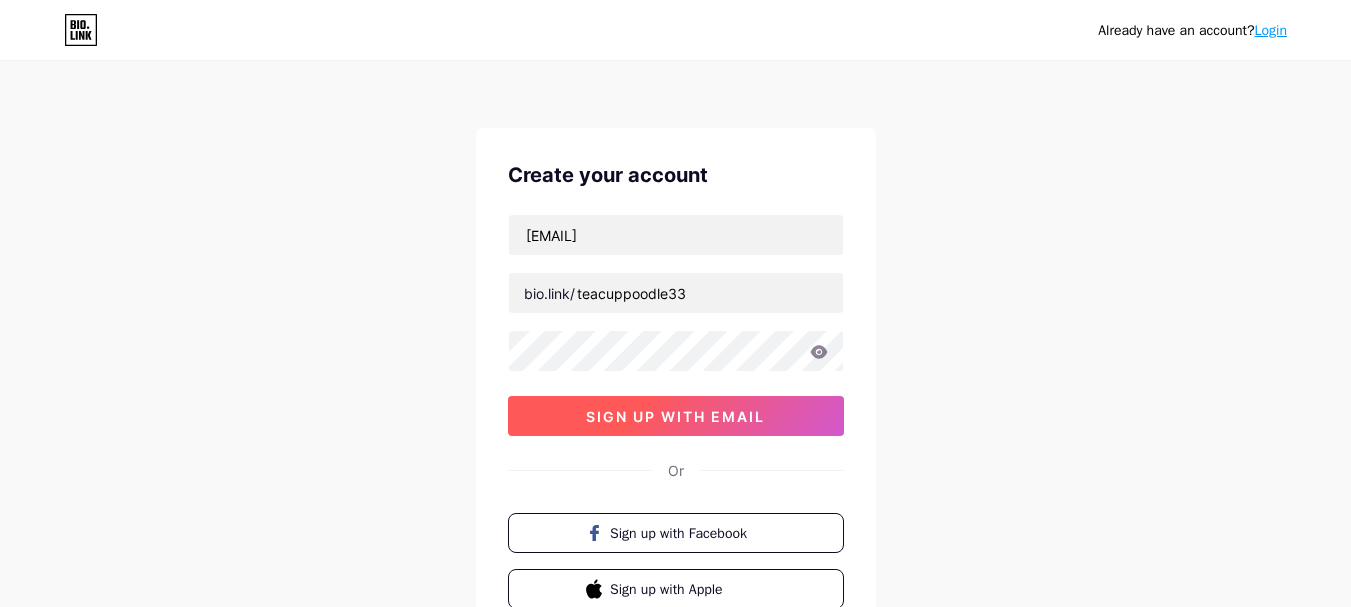click on "sign up with email" at bounding box center [675, 416] 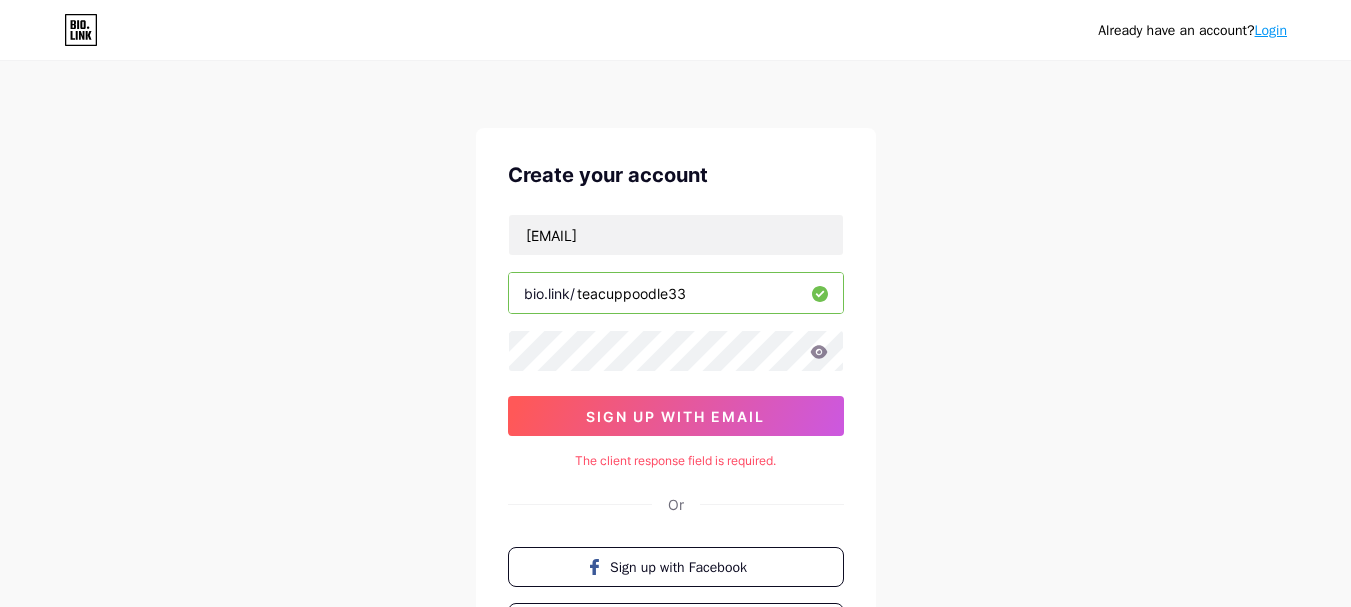 click 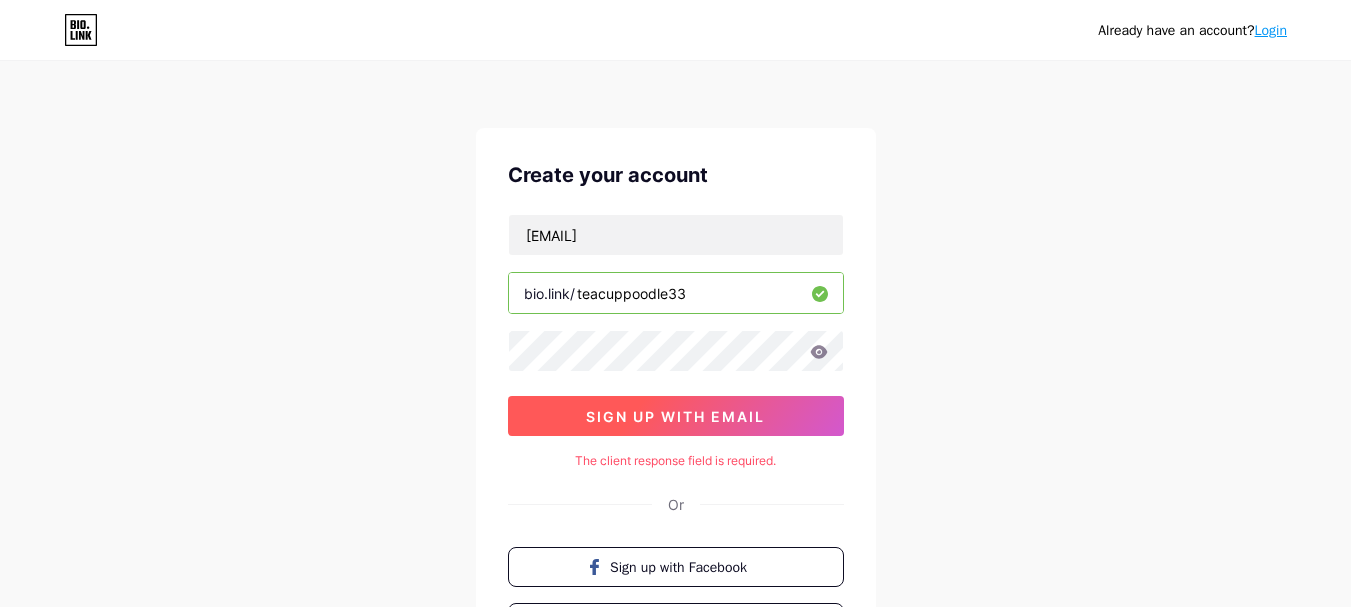 click on "sign up with email" at bounding box center (676, 416) 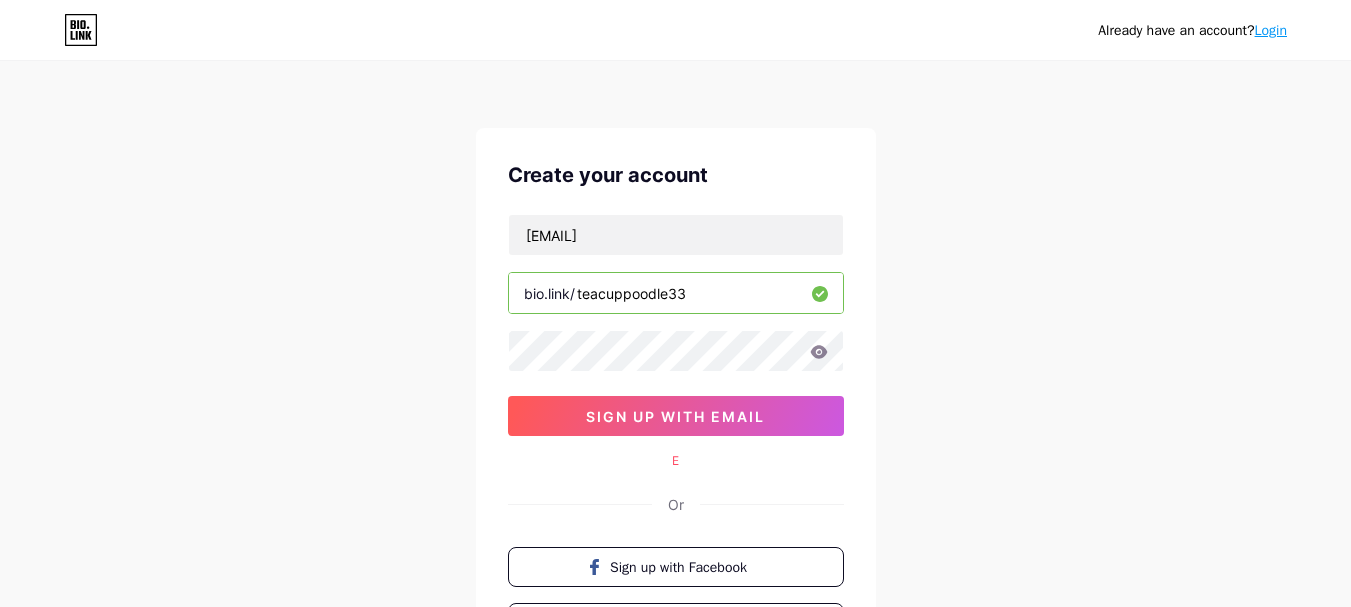 scroll, scrollTop: 105, scrollLeft: 0, axis: vertical 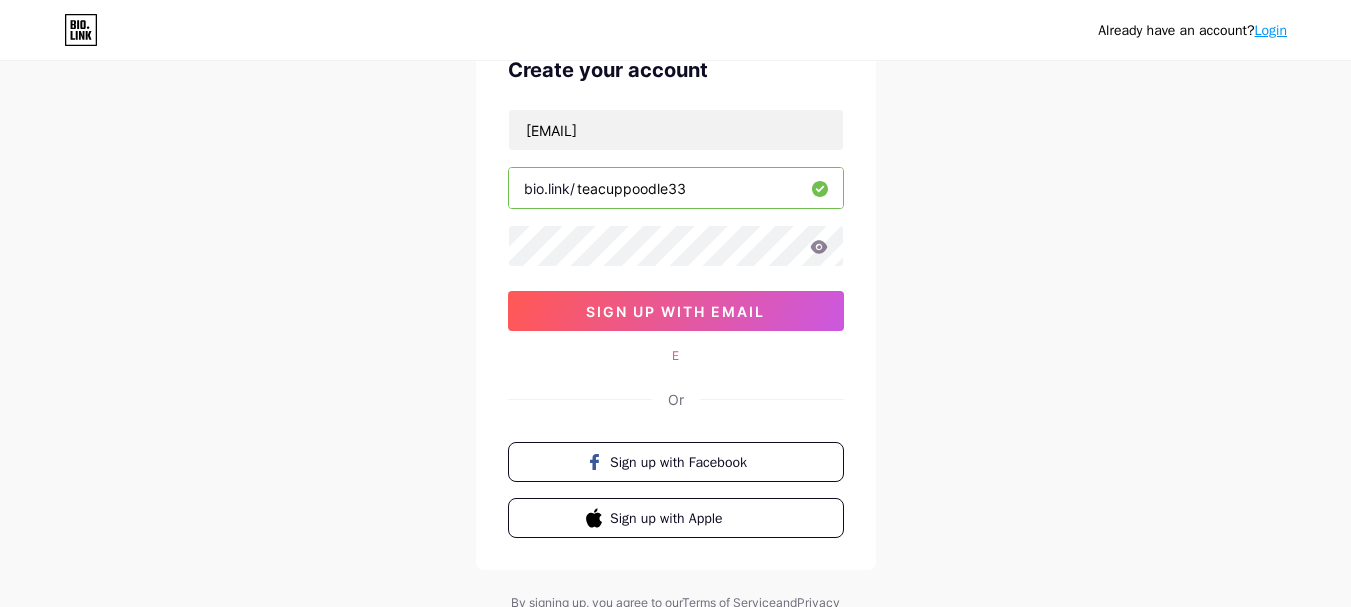 click on "E" at bounding box center [676, 356] 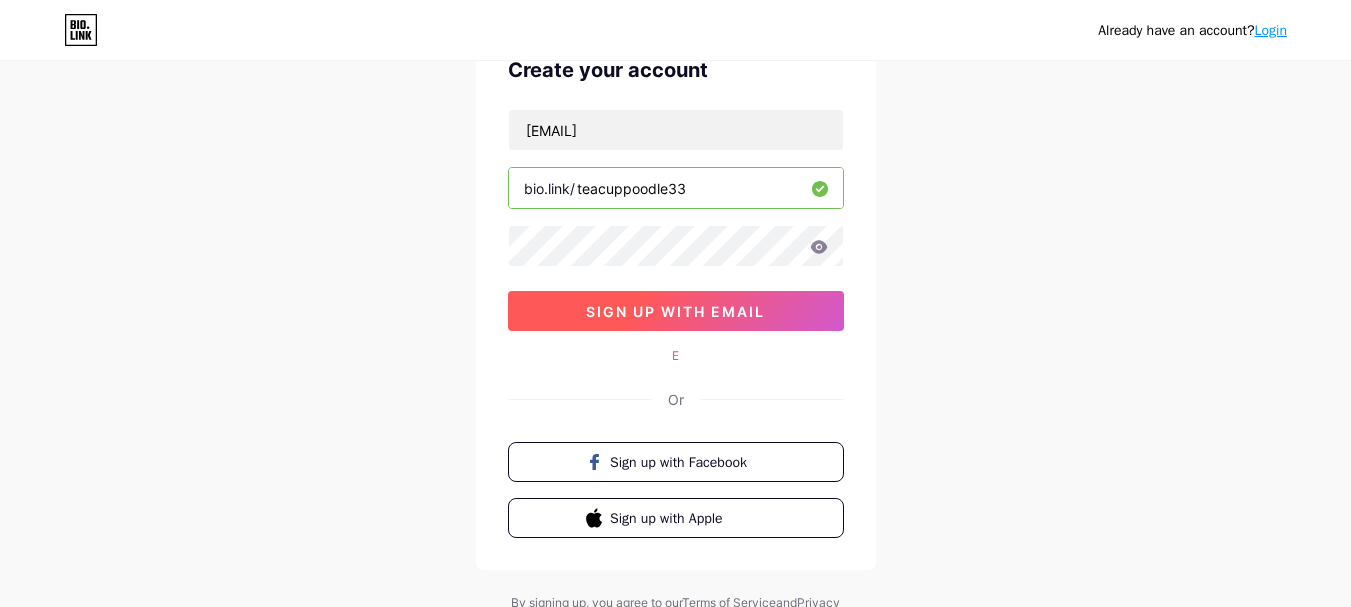 click on "sign up with email" at bounding box center [676, 311] 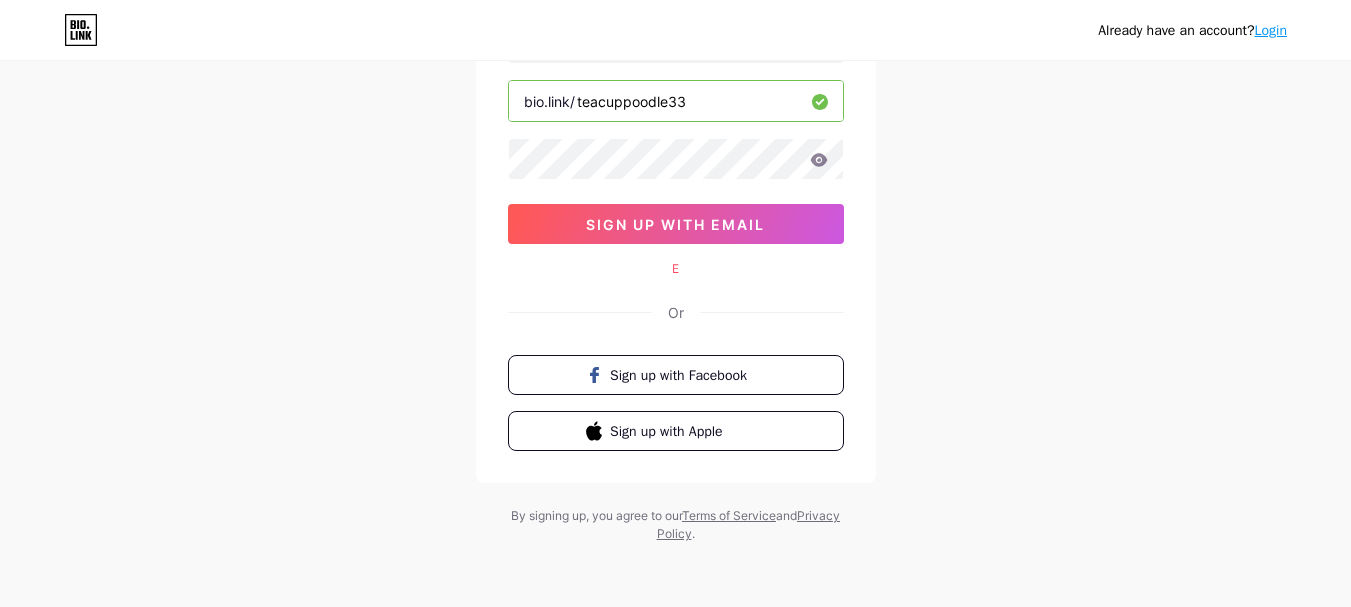scroll, scrollTop: 0, scrollLeft: 0, axis: both 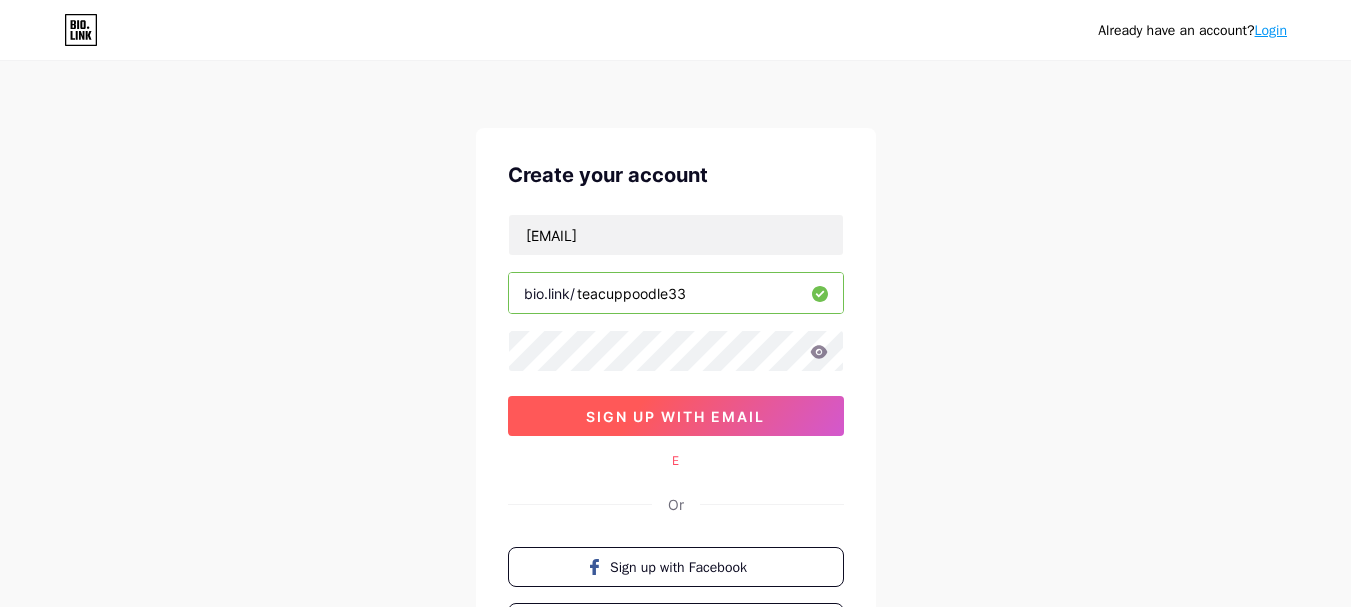 click on "sign up with email" at bounding box center [675, 416] 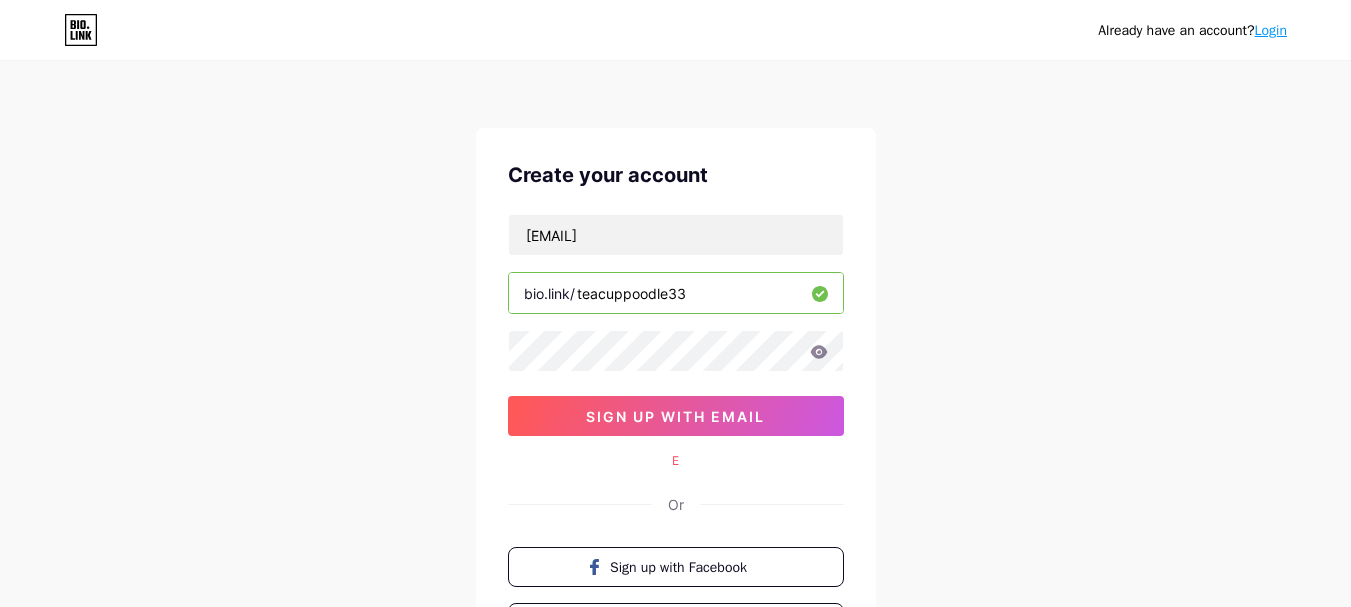 click on "teacuppoodleforsale@somoj.com     bio.link/   teacuppoodle33                     sign up with email" at bounding box center [676, 325] 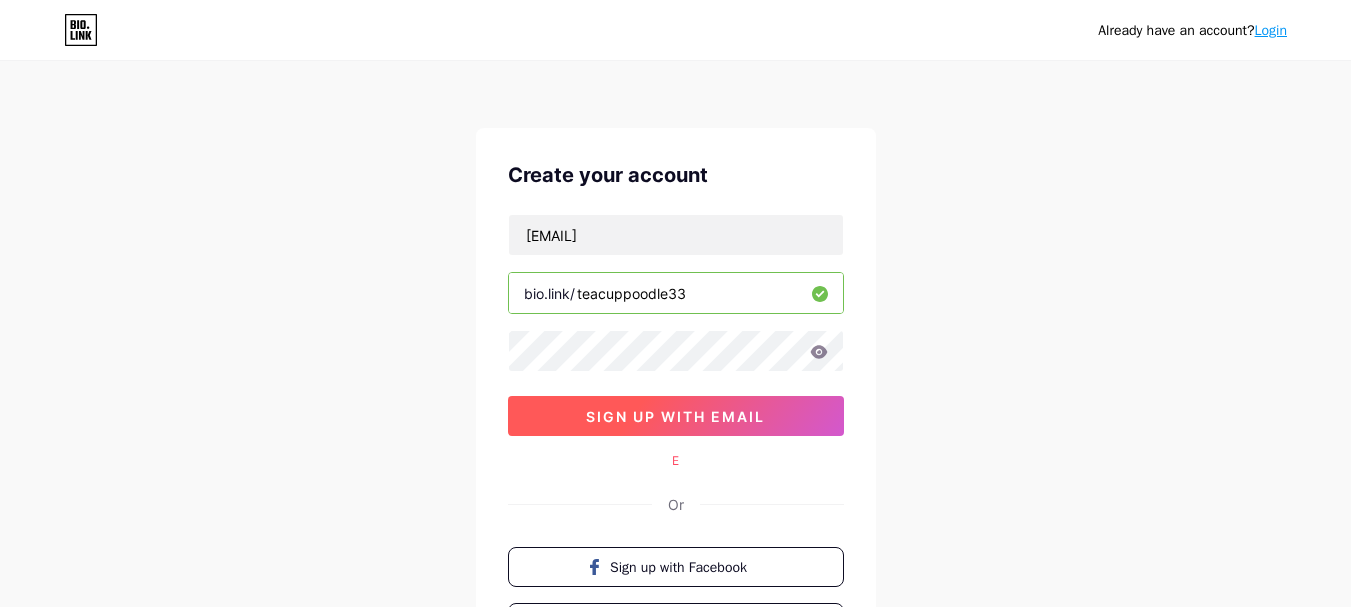 click on "sign up with email" at bounding box center (676, 416) 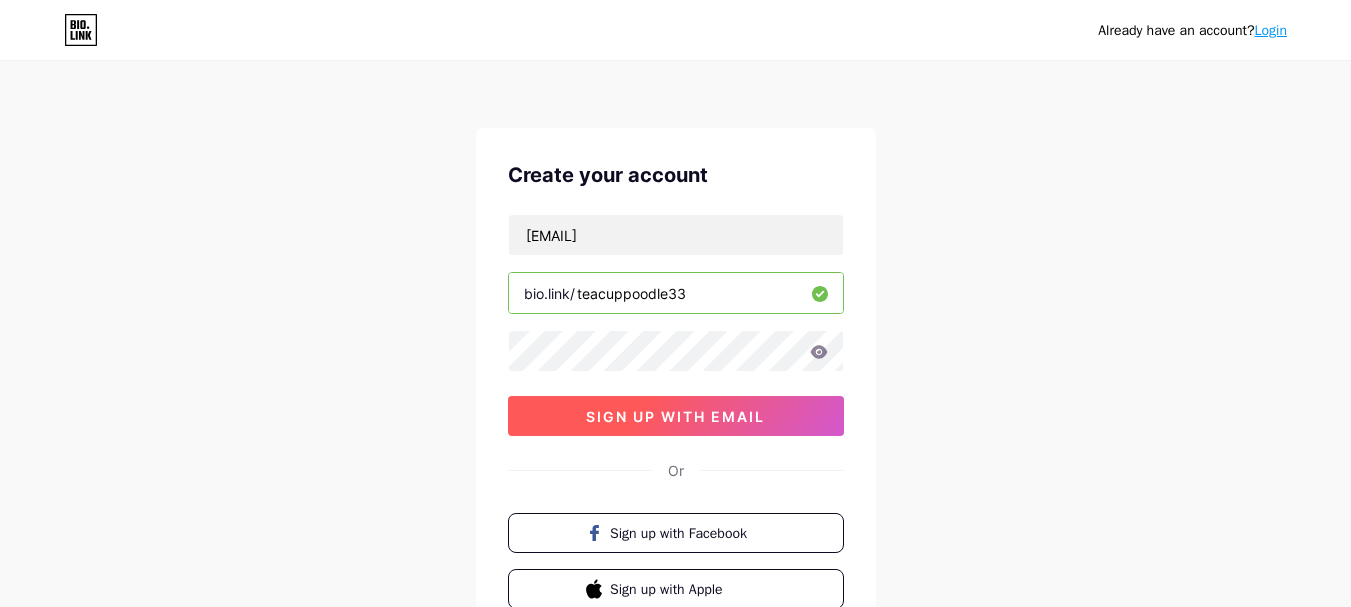 click on "sign up with email" at bounding box center [675, 416] 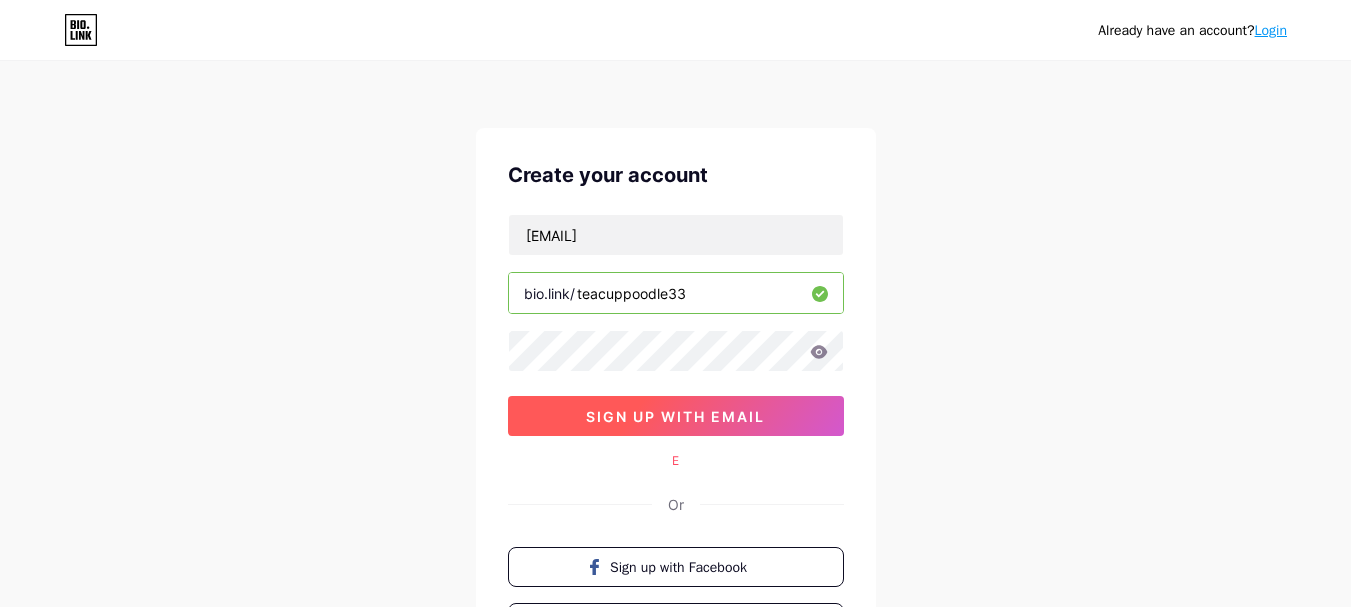 click on "sign up with email" at bounding box center (675, 416) 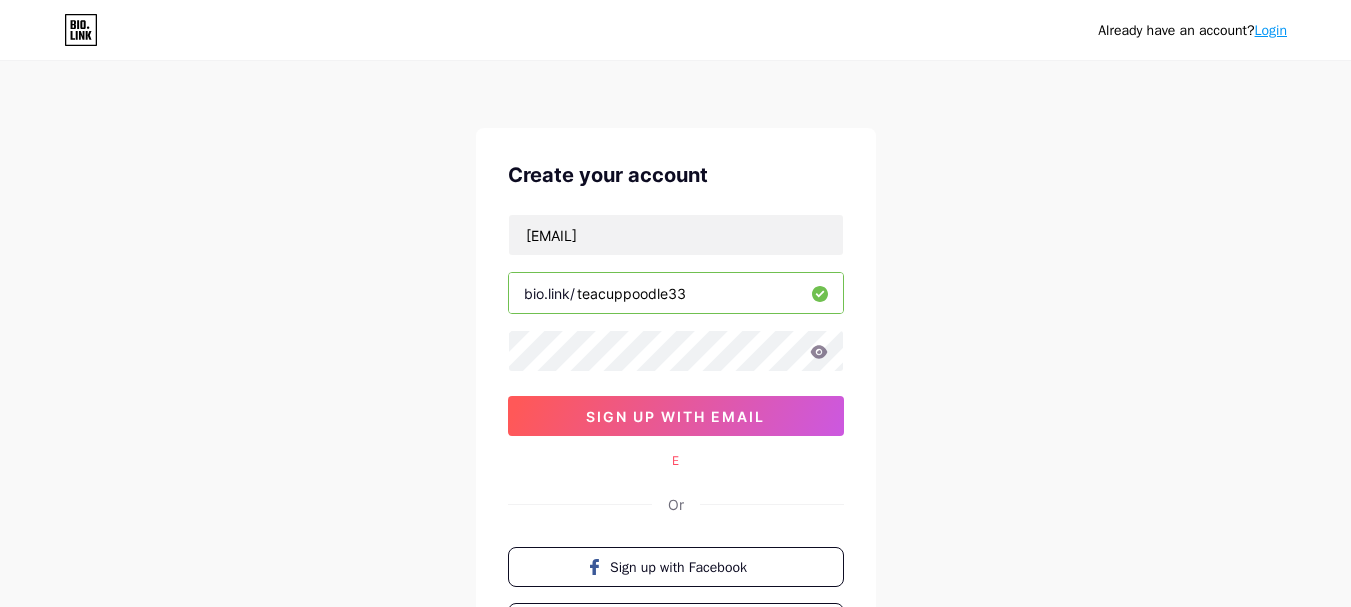 click 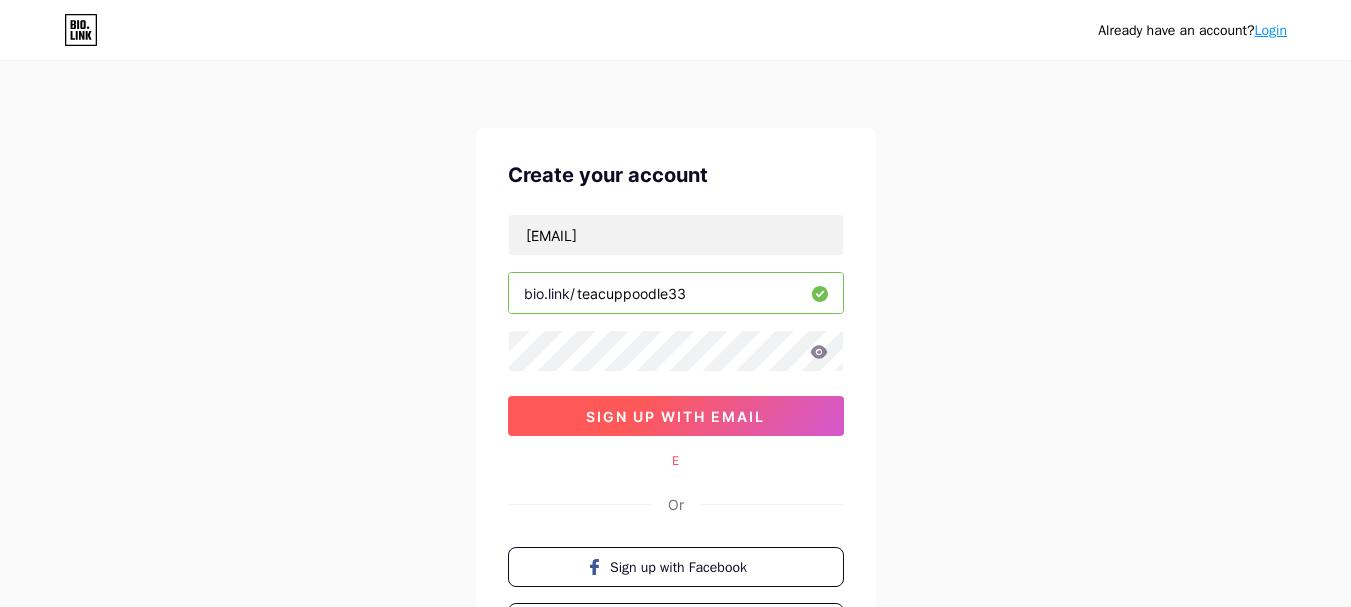 drag, startPoint x: 555, startPoint y: 425, endPoint x: 572, endPoint y: 420, distance: 17.720045 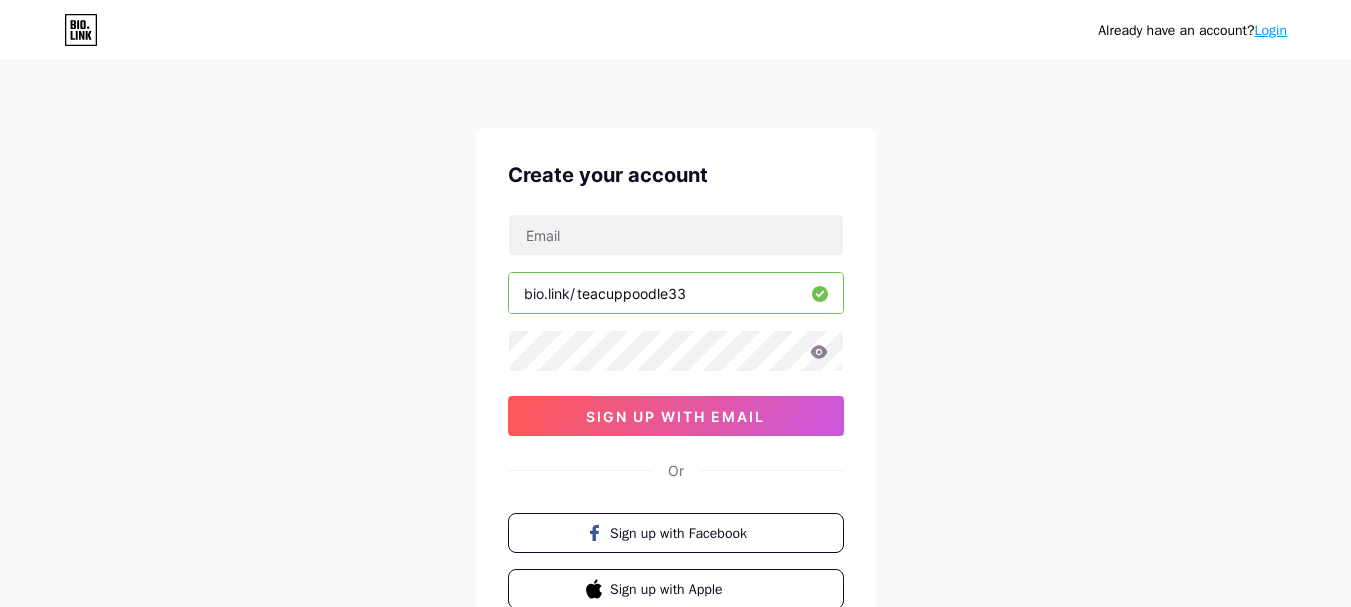 scroll, scrollTop: 0, scrollLeft: 0, axis: both 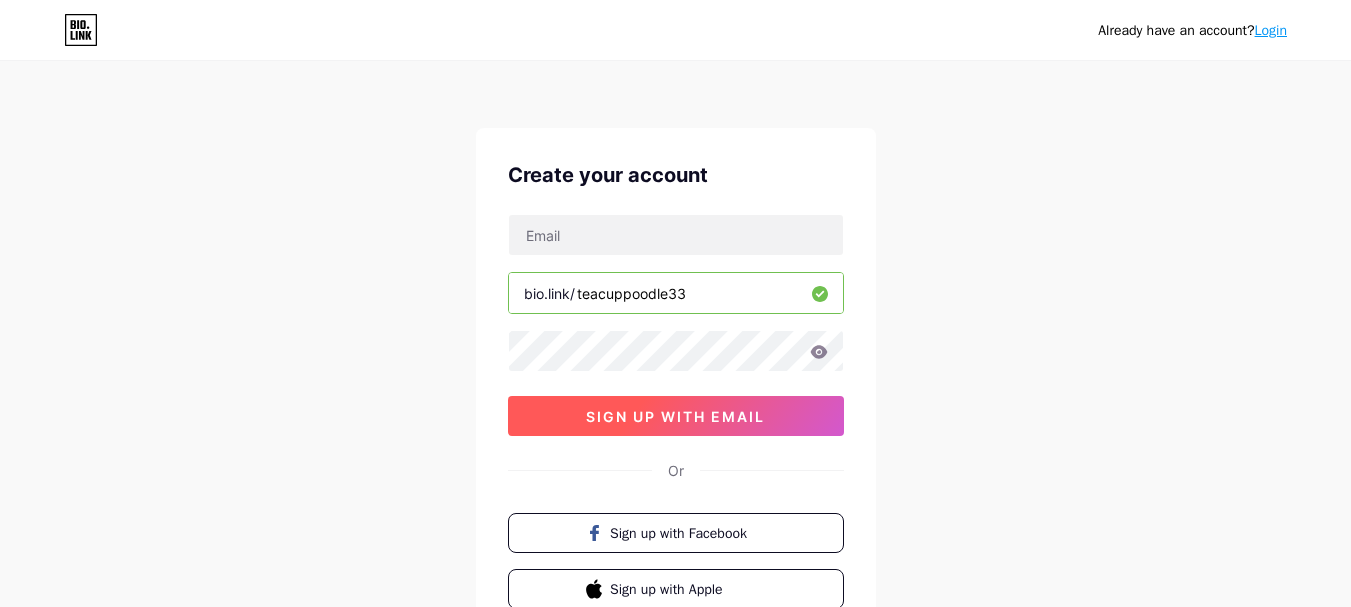 click on "sign up with email" at bounding box center [676, 416] 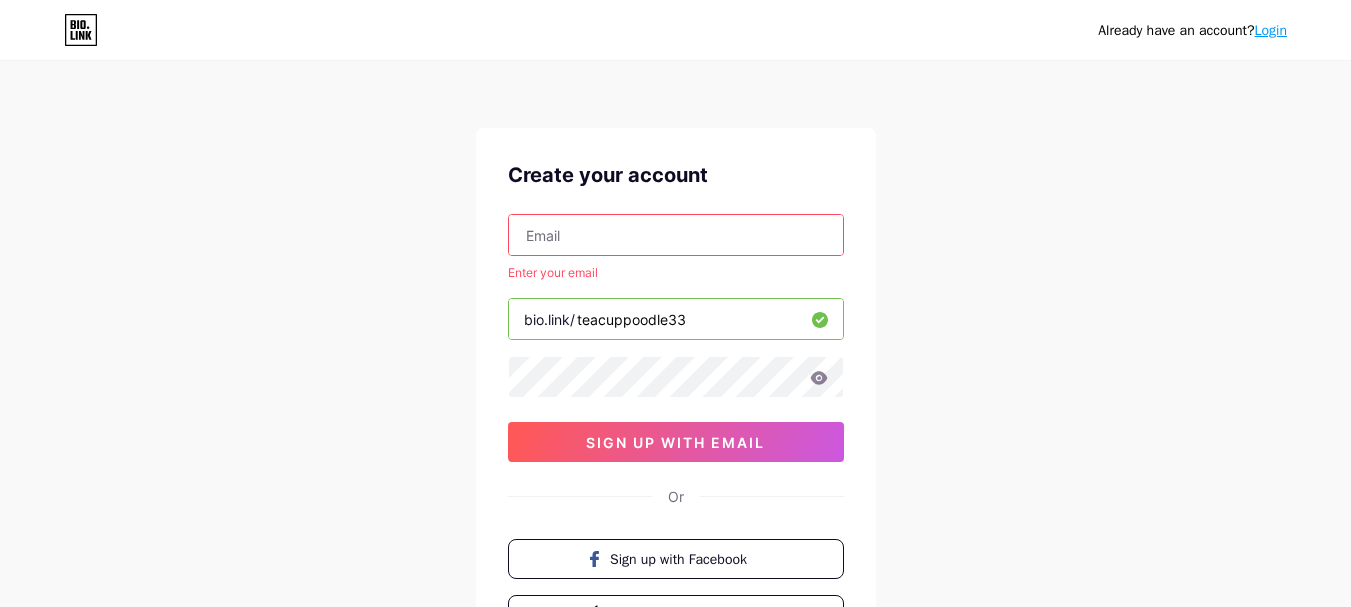 click at bounding box center [676, 235] 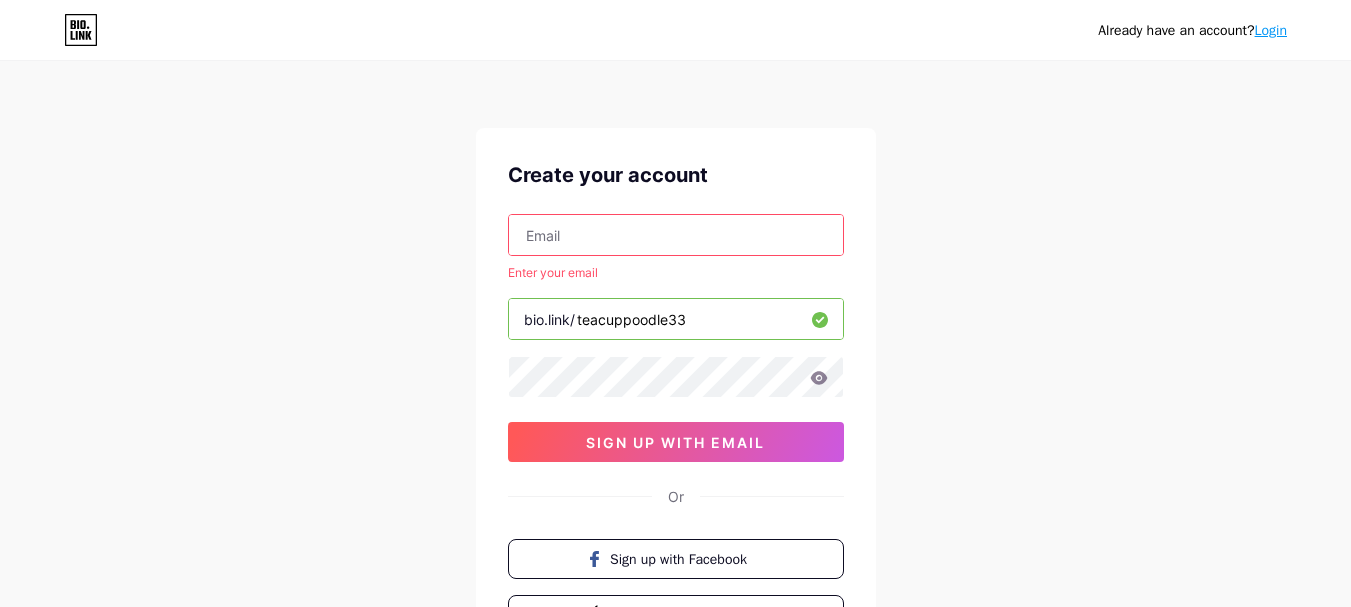 paste on "teacuppoodleforsale@[EXAMPLE.COM]" 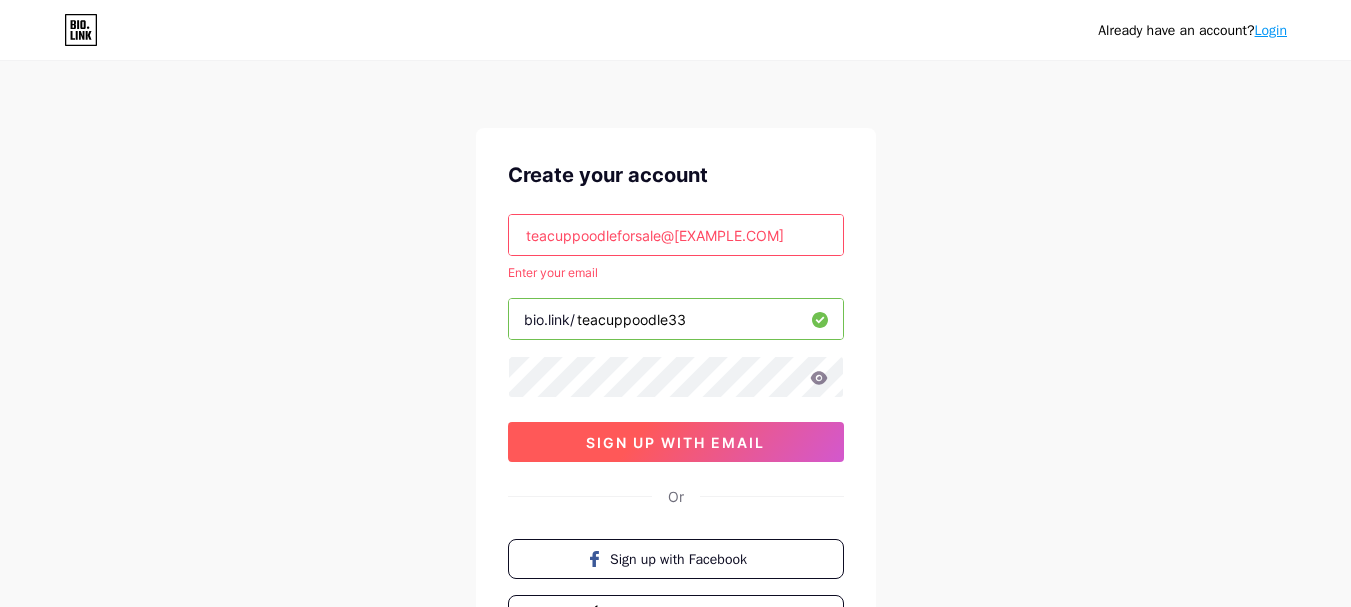 type on "teacuppoodleforsale@[EXAMPLE.COM]" 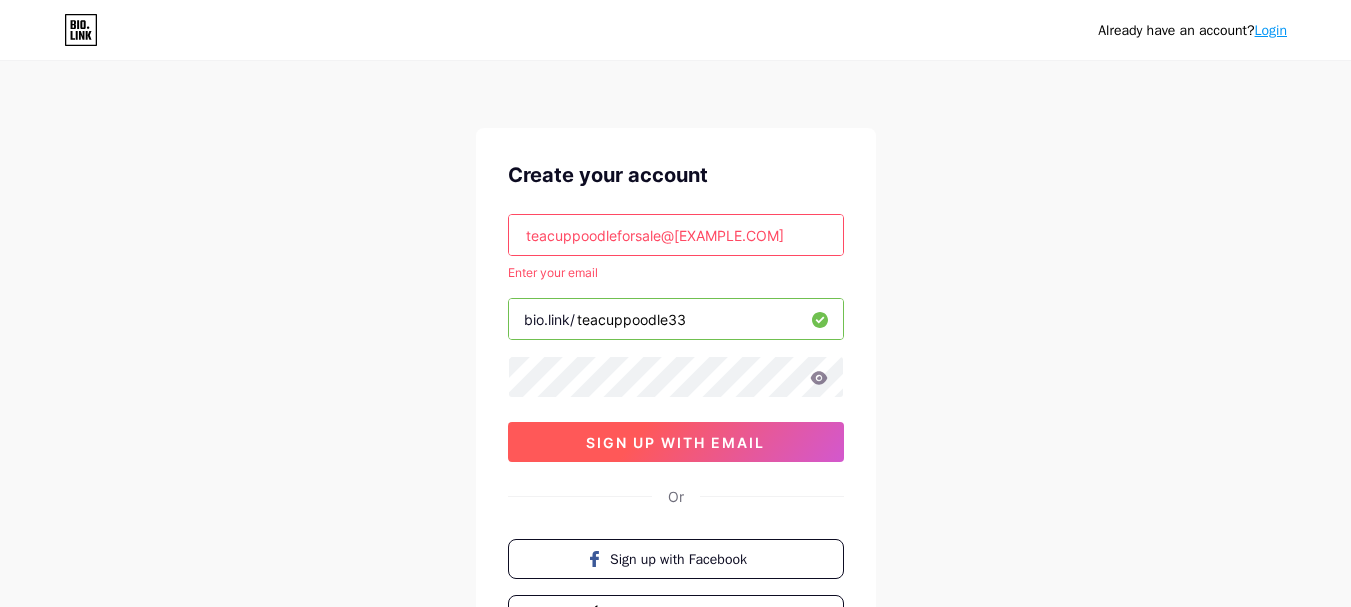 click on "sign up with email" at bounding box center (675, 442) 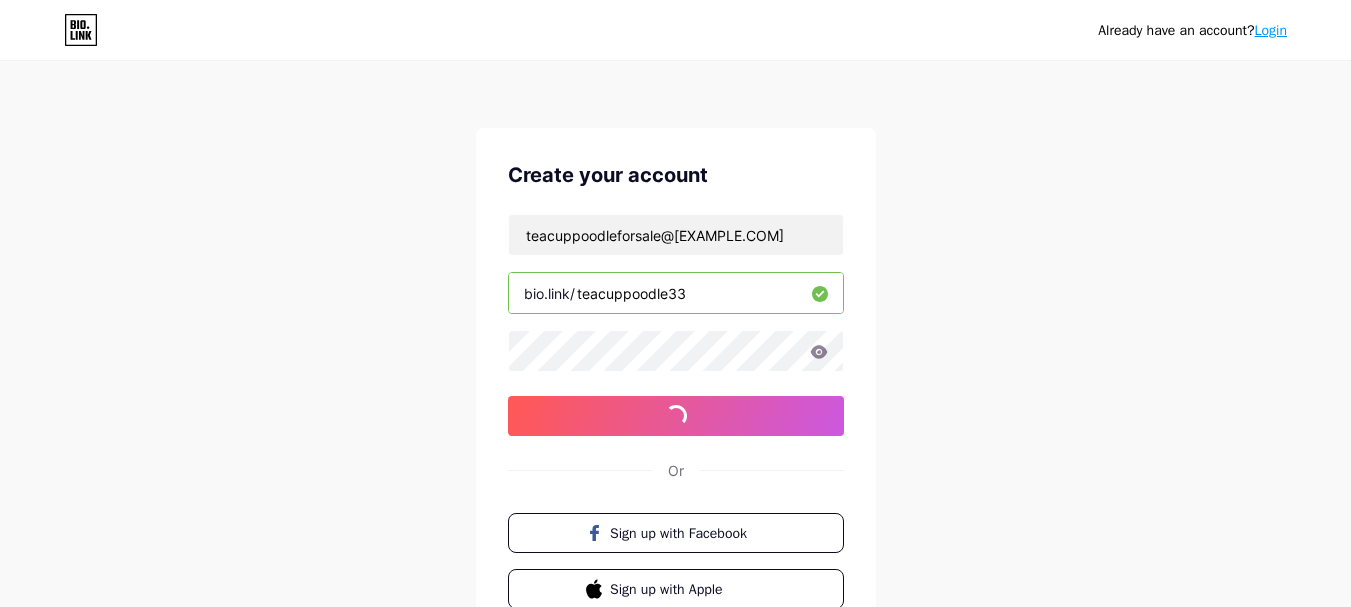 type 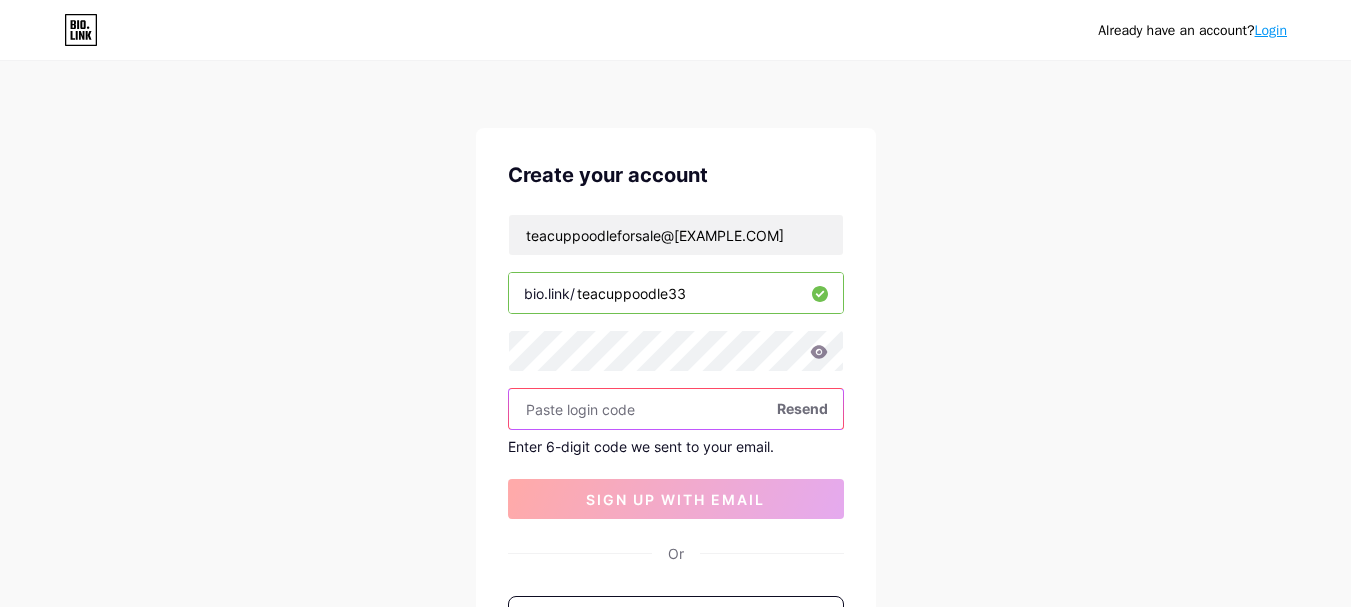 scroll, scrollTop: 101, scrollLeft: 0, axis: vertical 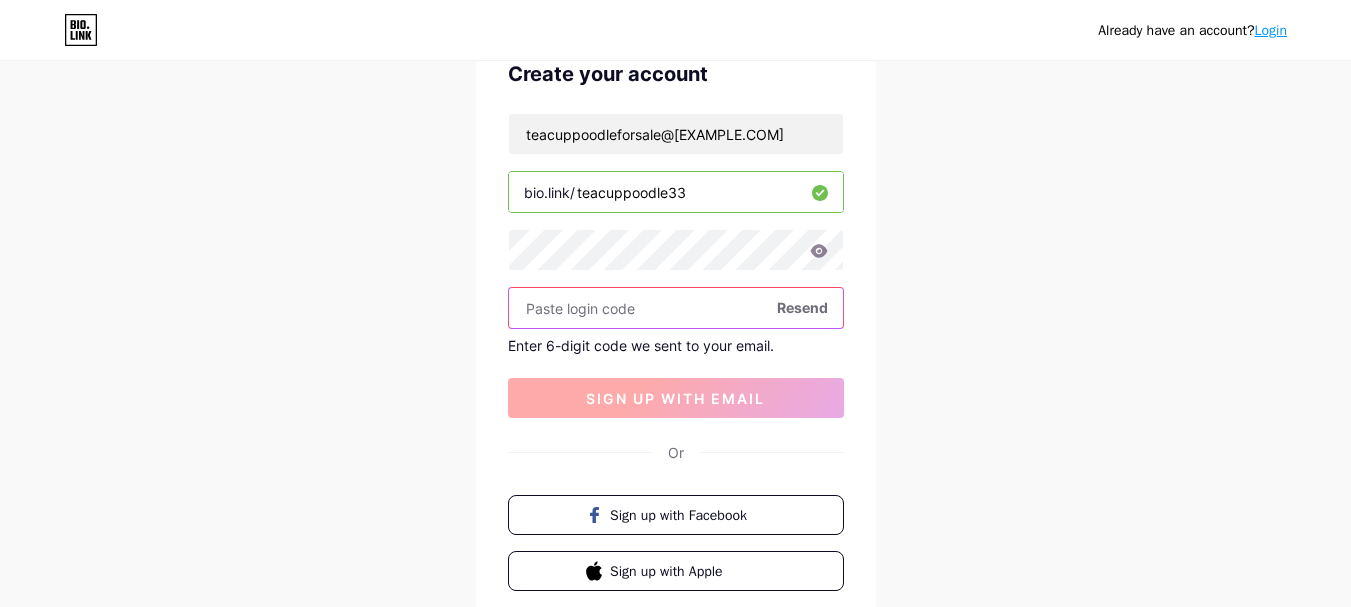 paste on "646570" 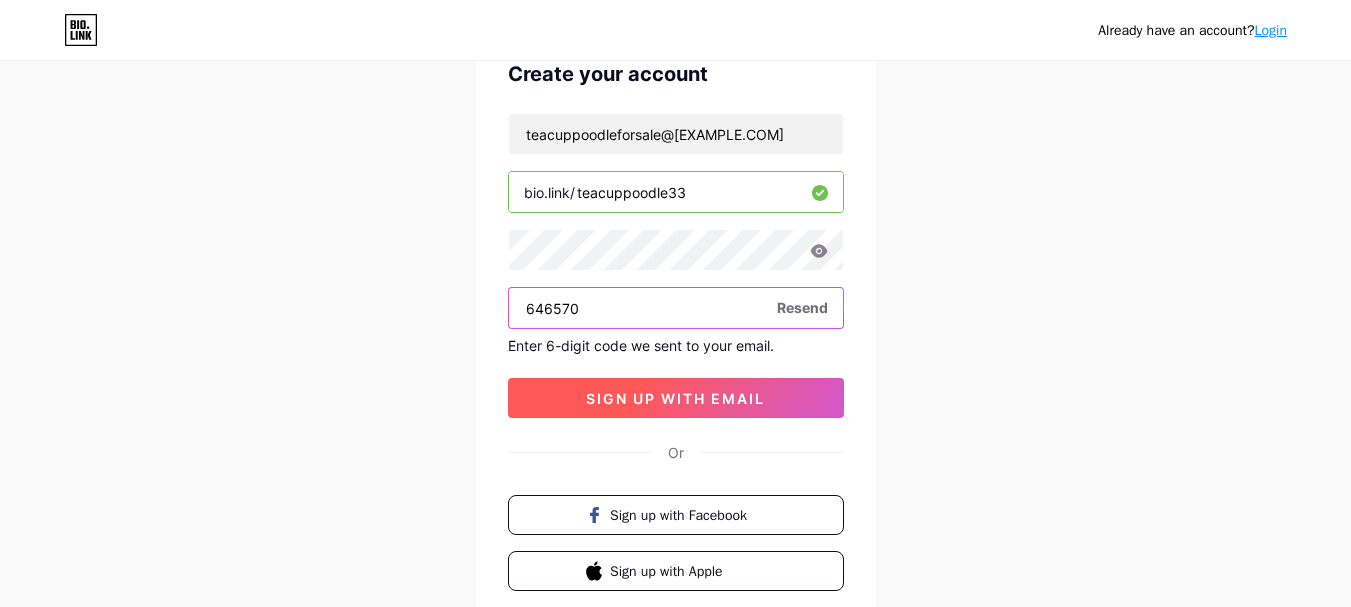 type on "646570" 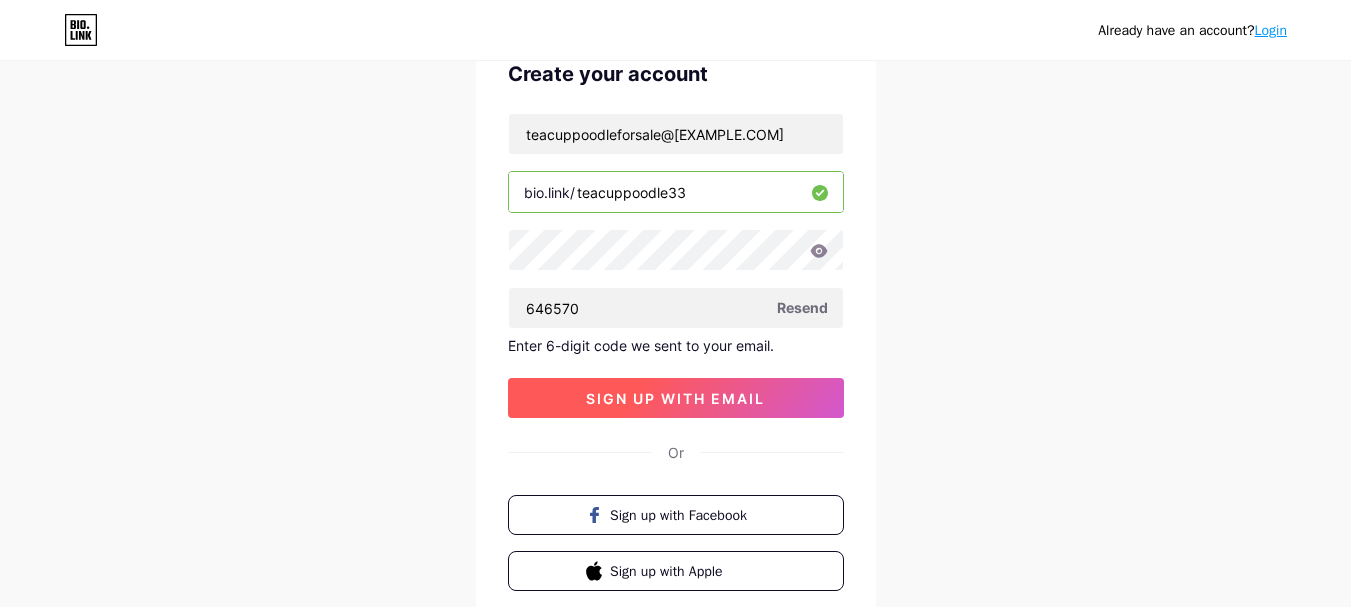 click on "sign up with email" at bounding box center [675, 398] 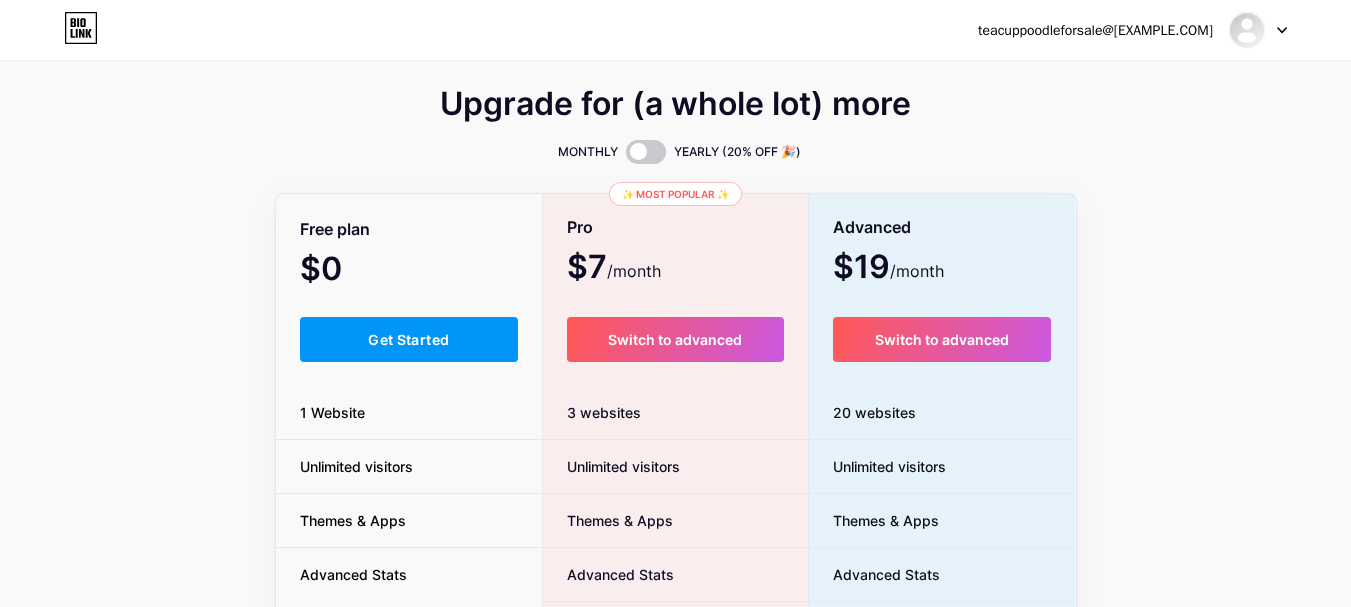 scroll, scrollTop: 1, scrollLeft: 0, axis: vertical 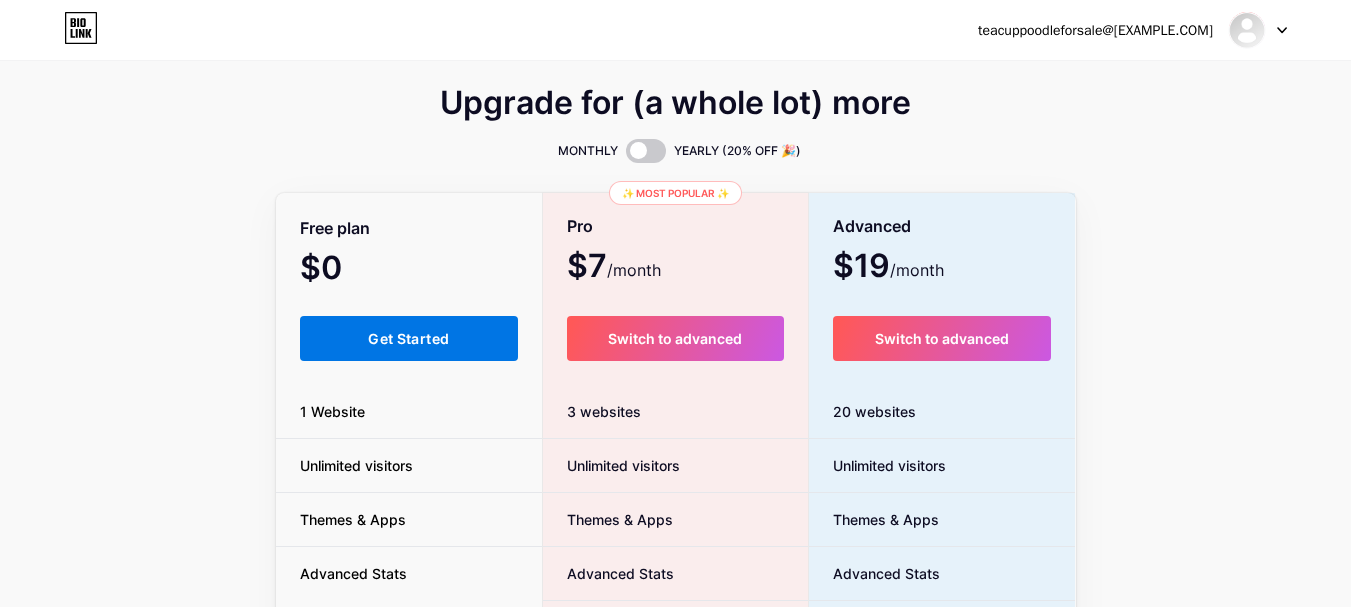 click on "Get Started" at bounding box center (409, 338) 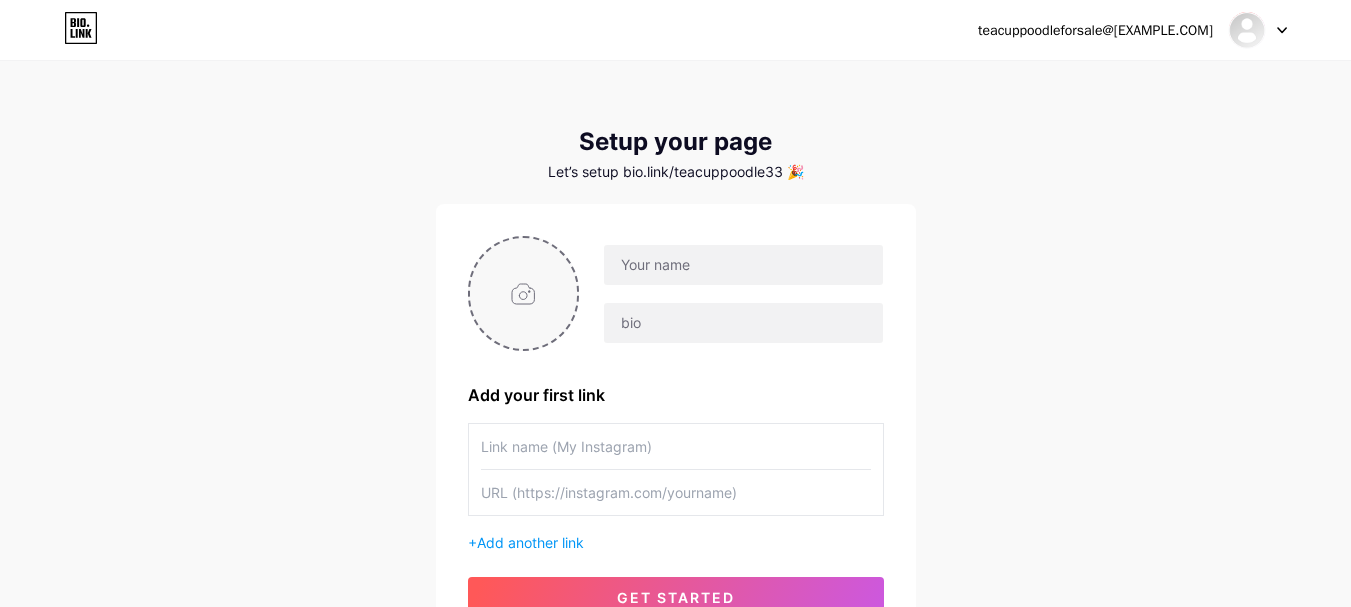 click at bounding box center [524, 293] 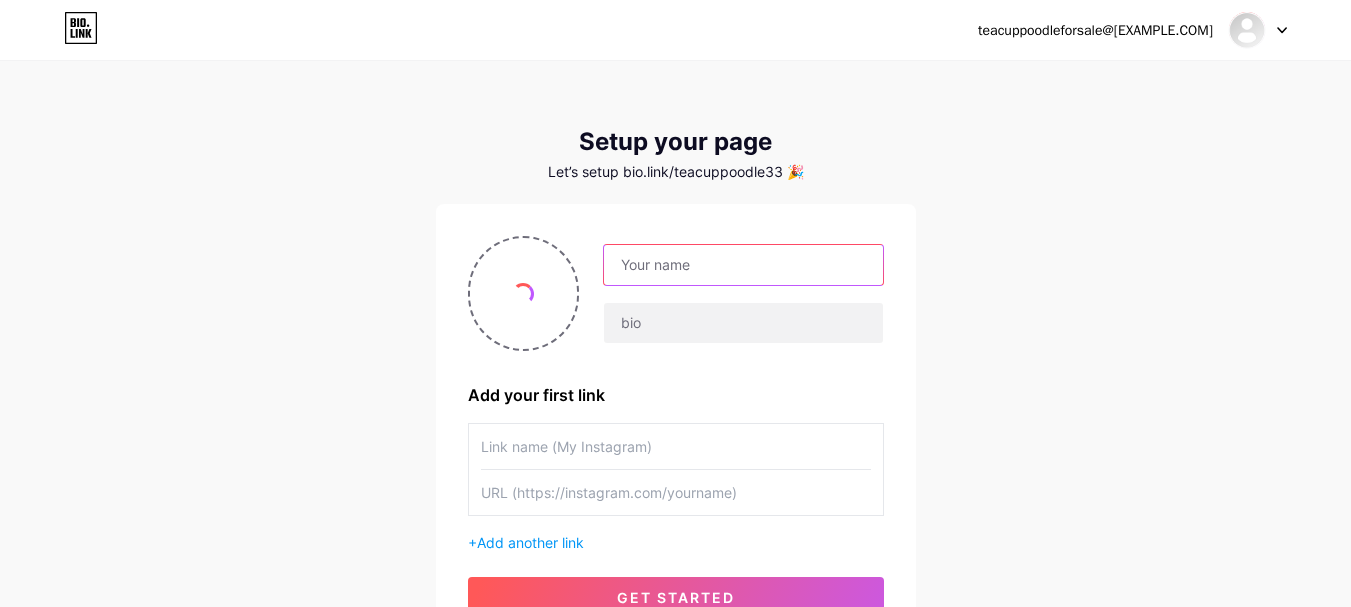 click at bounding box center (743, 265) 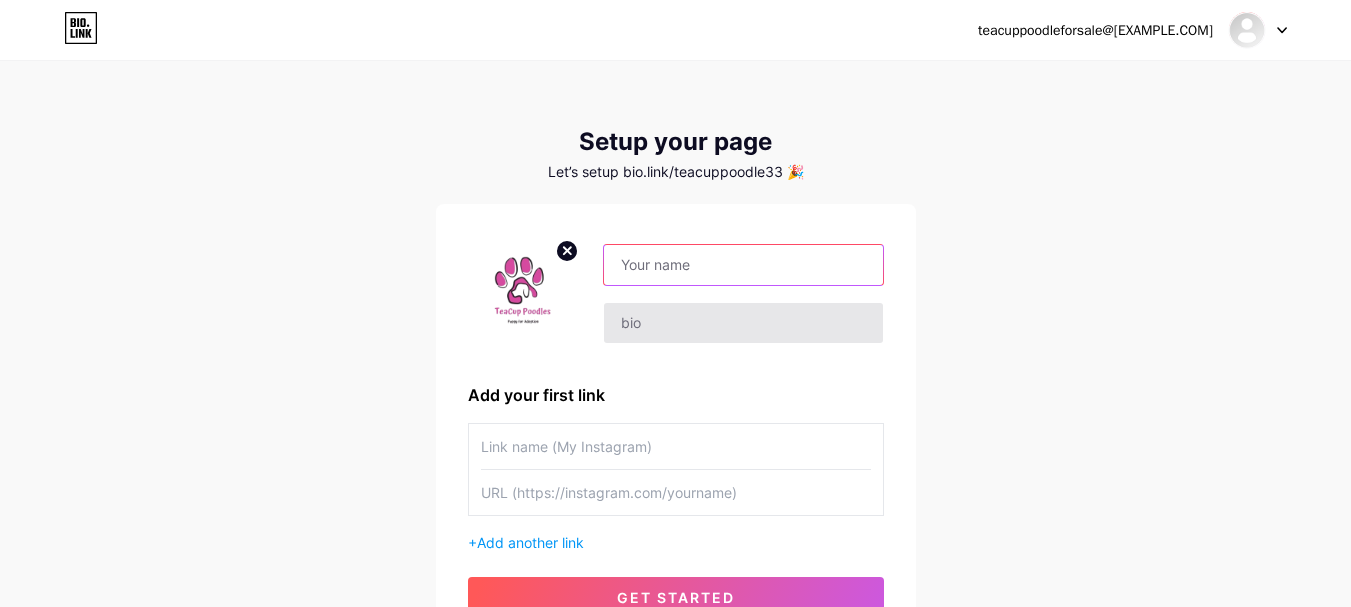 paste on "teacup poodle for sale near me" 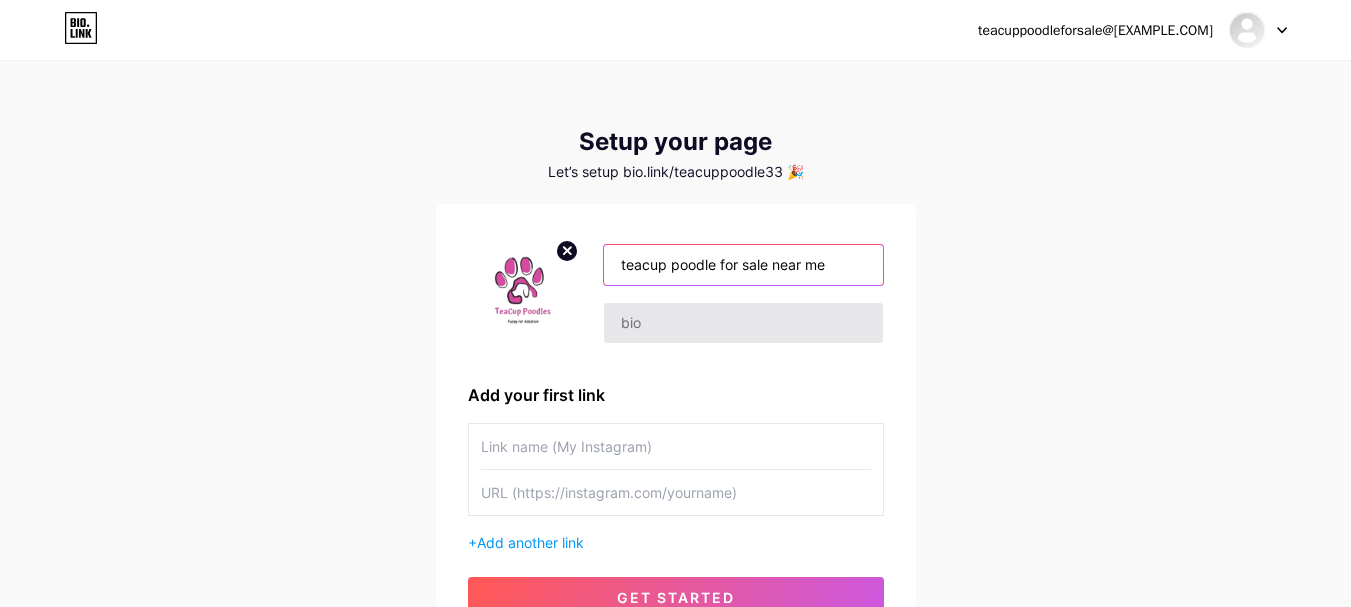 type on "teacup poodle for sale near me" 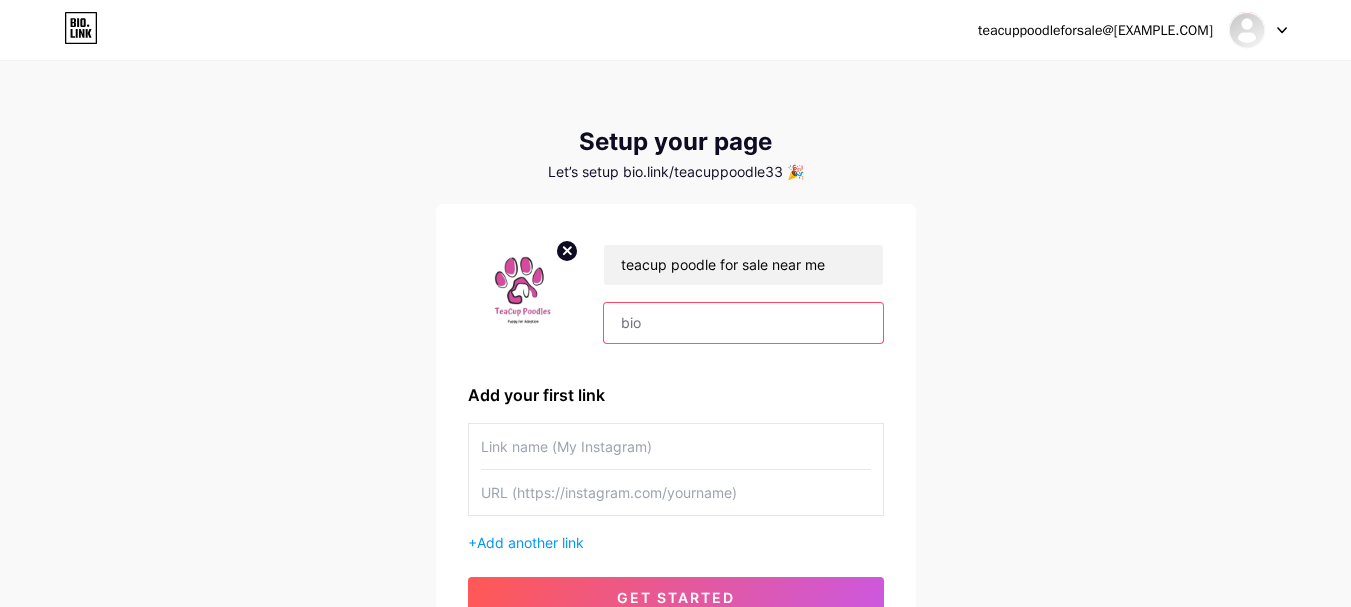 paste on "Our Teacup Poodles come from carefully selected, reputable bloodlines, ensuring quality and temperament. They are raised in a nurturing environment, fully vetted, and ready to bring joy to their new families. Whether you're looking for a loyal companion or a charming addition to your home, our Teacup Poodles are sure to make a perfect fit. Contact us today for more information on available puppies." 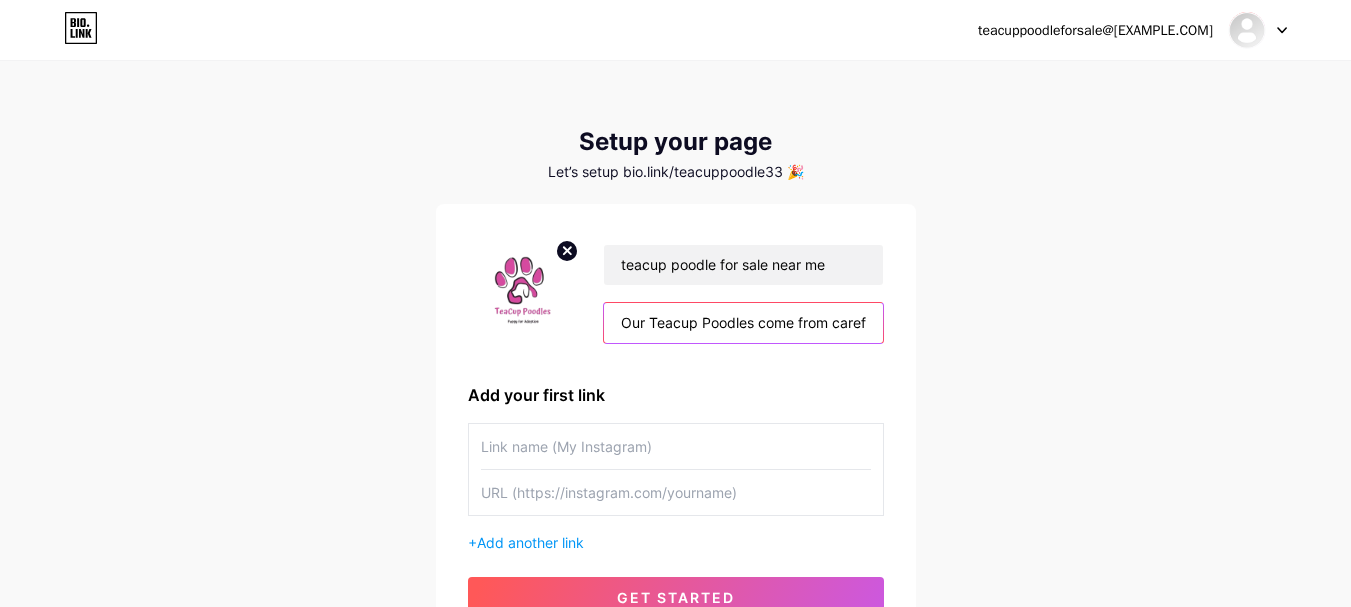 scroll, scrollTop: 0, scrollLeft: 2387, axis: horizontal 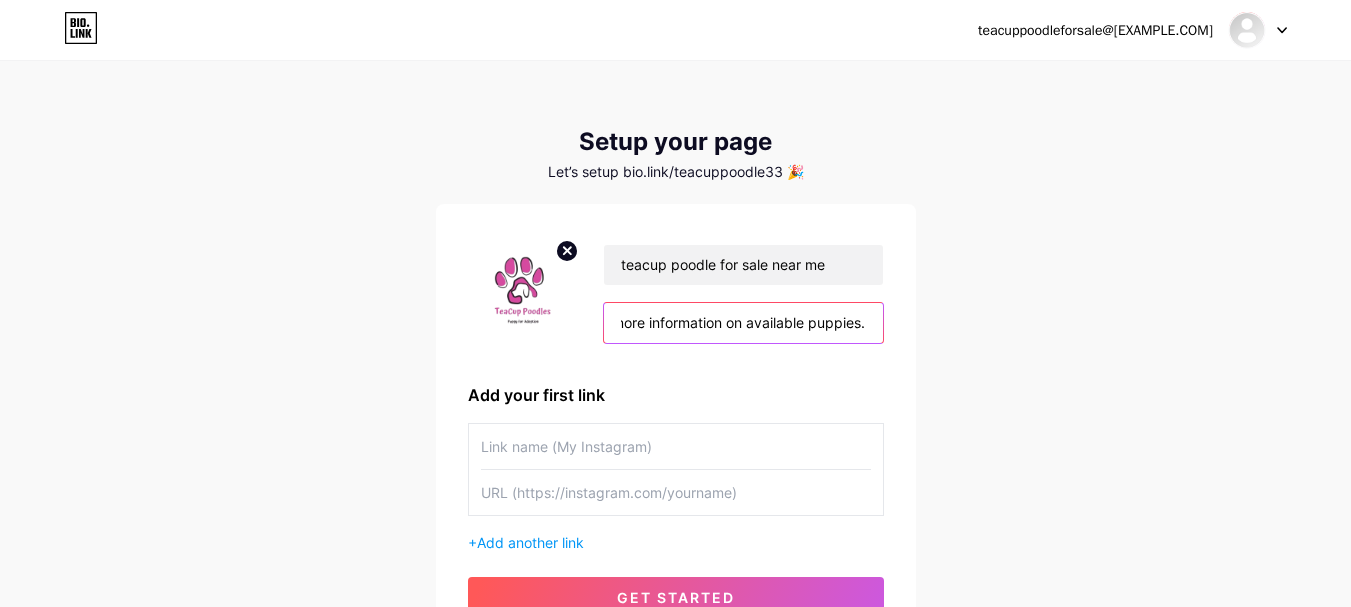 type on "Our Teacup Poodles come from carefully selected, reputable bloodlines, ensuring quality and temperament. They are raised in a nurturing environment, fully vetted, and ready to bring joy to their new families. Whether you're looking for a loyal companion or a charming addition to your home, our Teacup Poodles are sure to make a perfect fit. Contact us today for more information on available puppies." 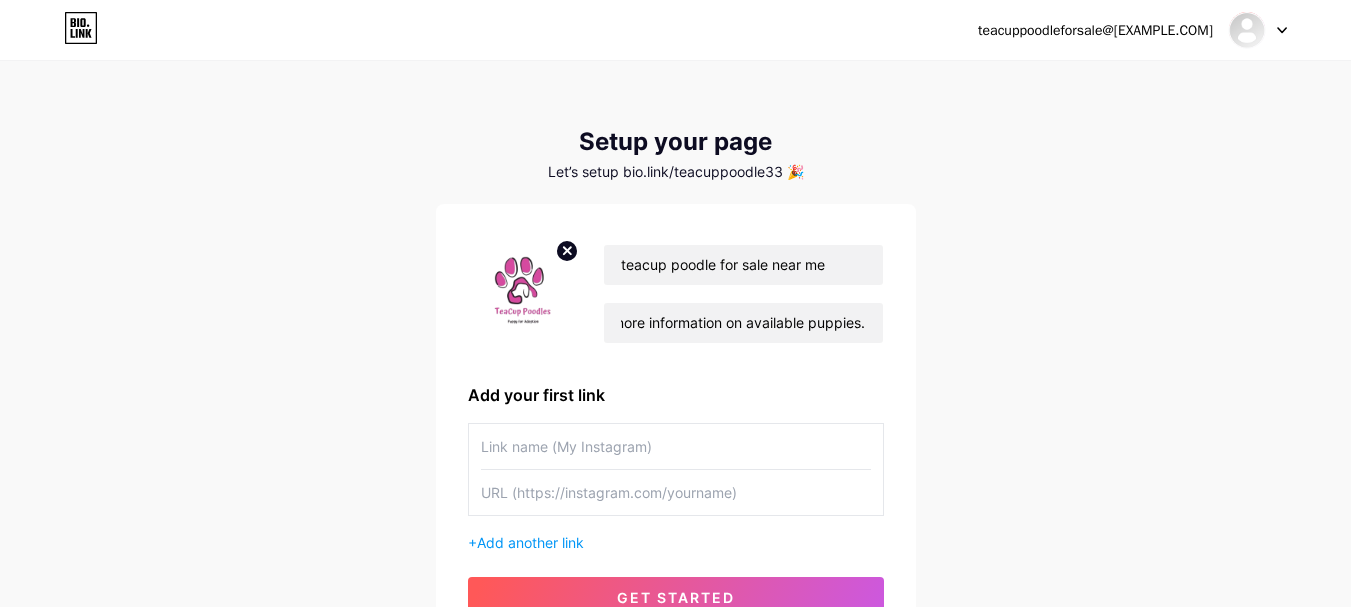 click at bounding box center [676, 446] 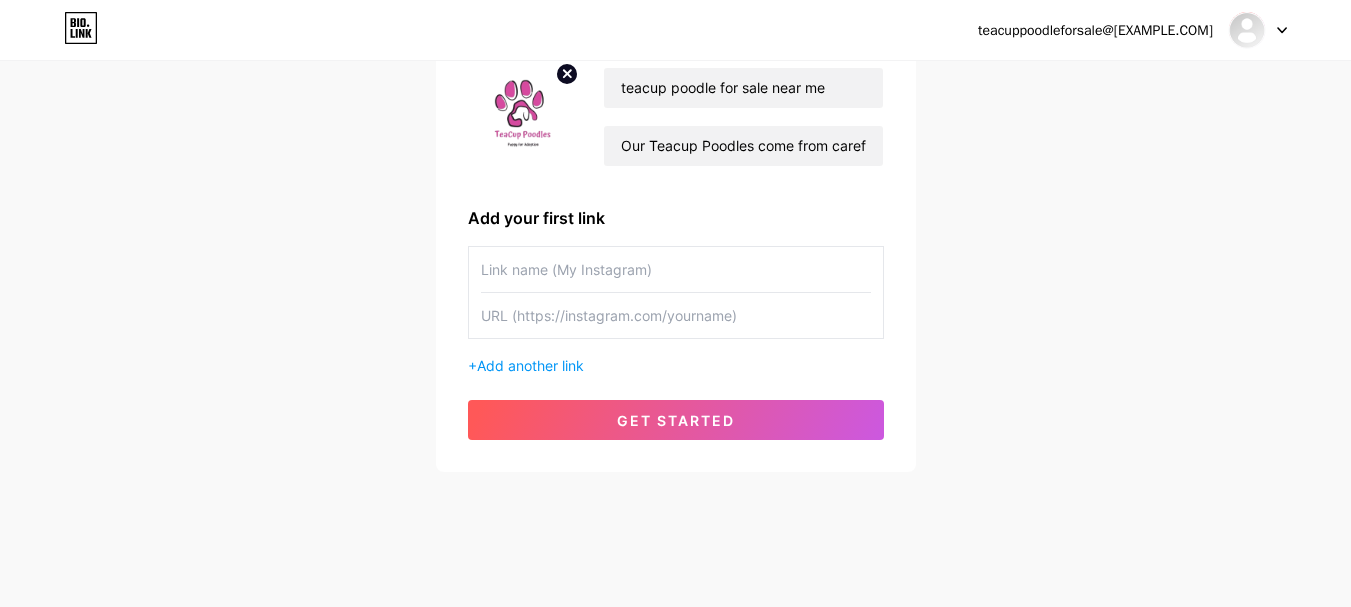 scroll, scrollTop: 178, scrollLeft: 0, axis: vertical 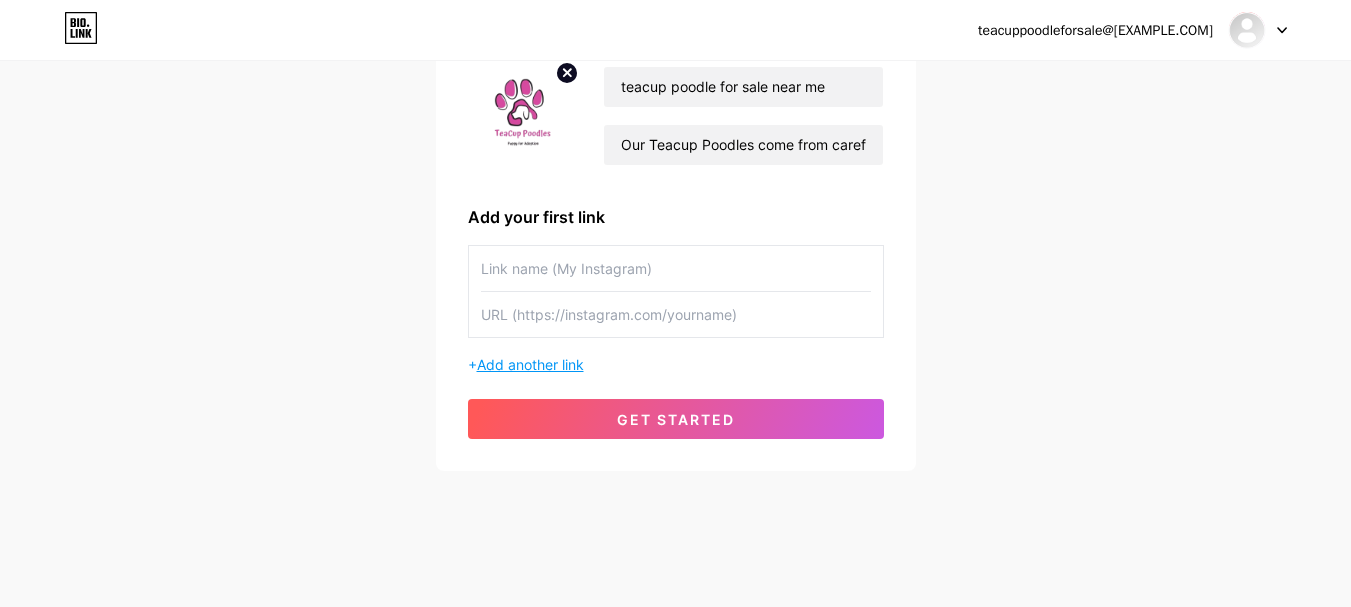 click on "Add another link" at bounding box center [530, 364] 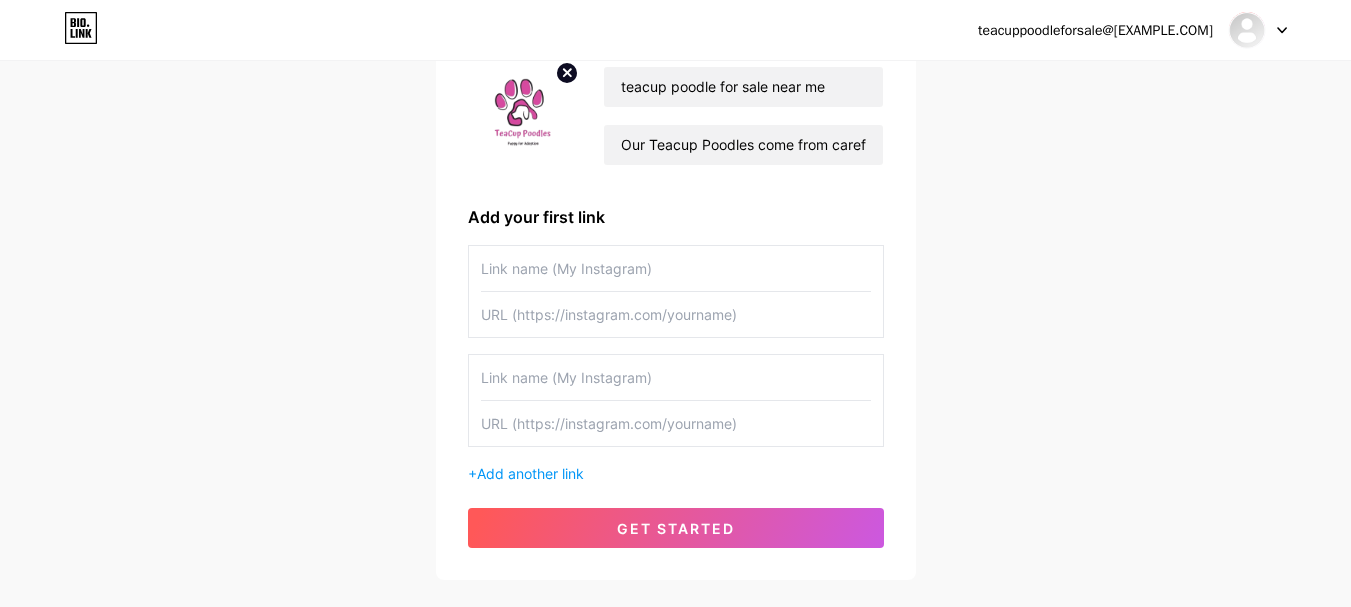 click at bounding box center (676, 377) 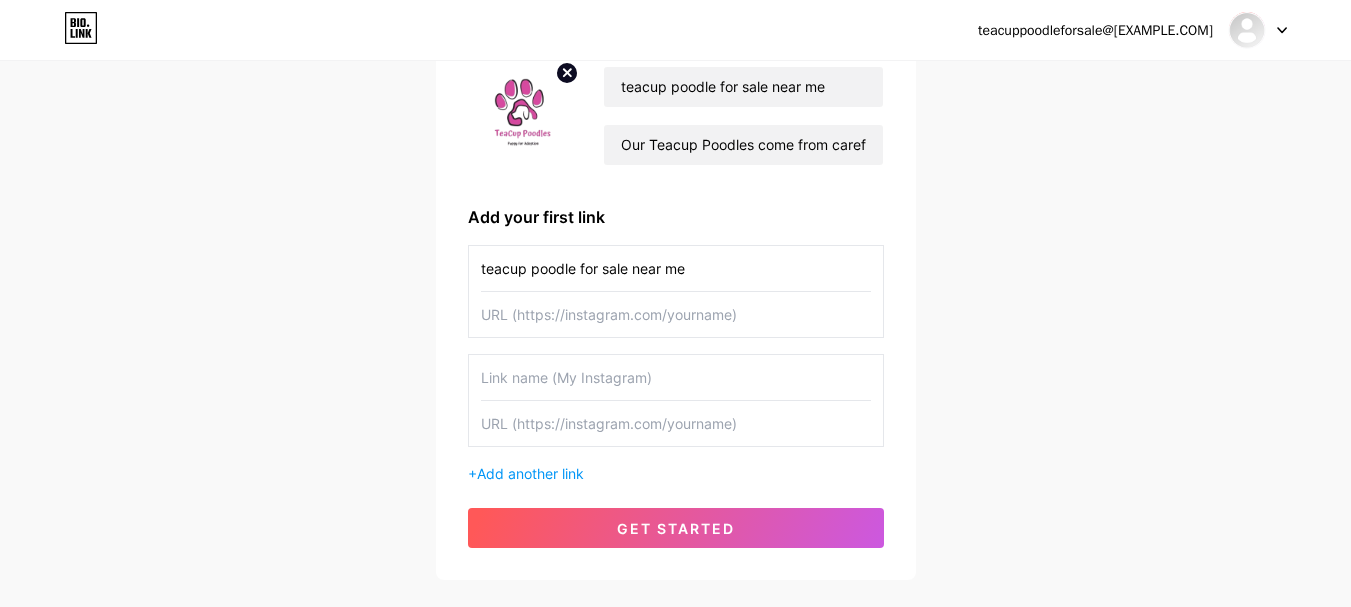 type on "teacup poodle for sale near me" 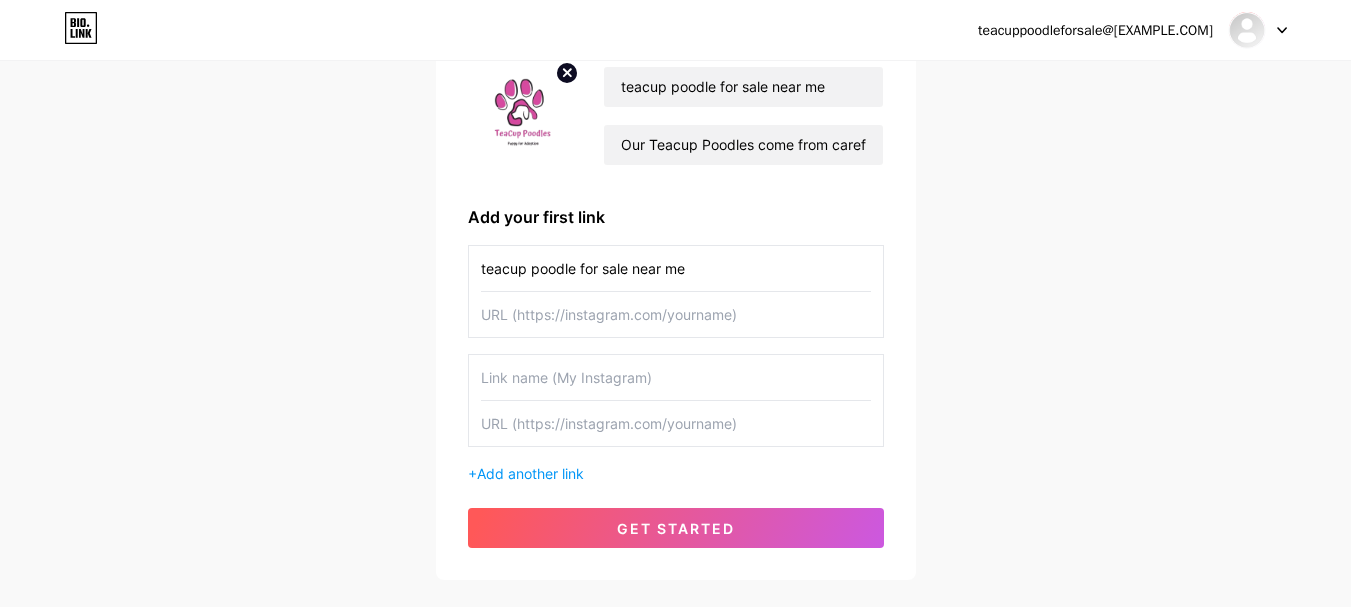 paste on "https://www.example.com/" 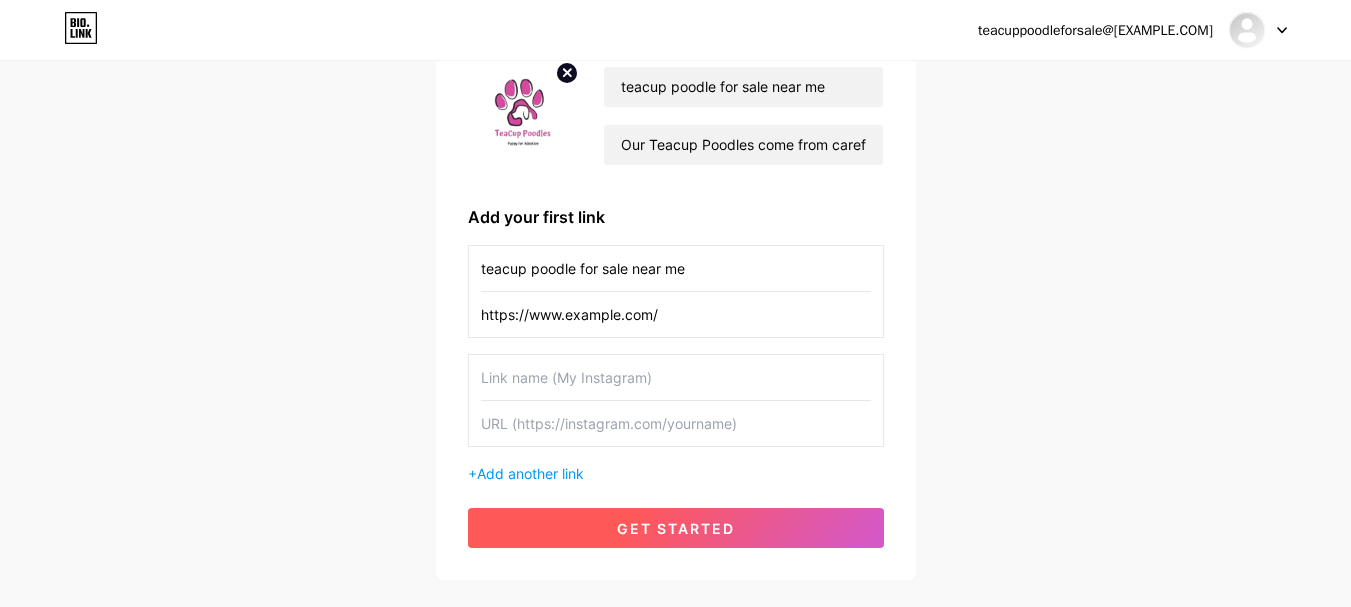 type on "https://www.example.com/" 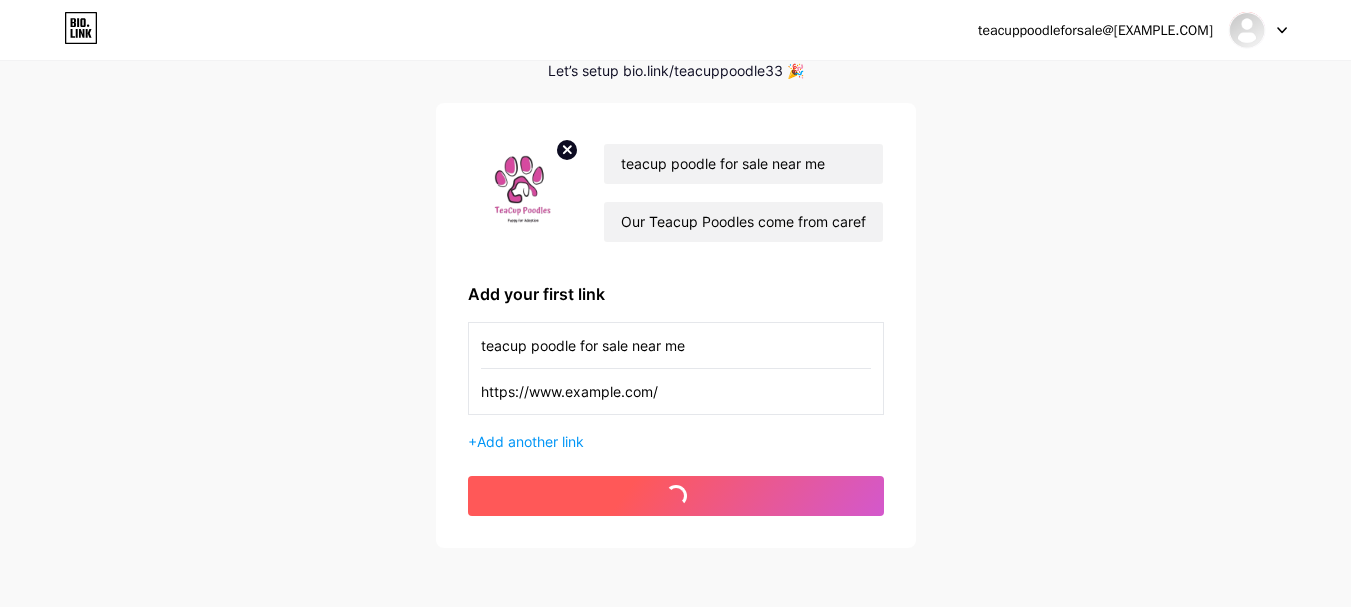 scroll, scrollTop: 99, scrollLeft: 0, axis: vertical 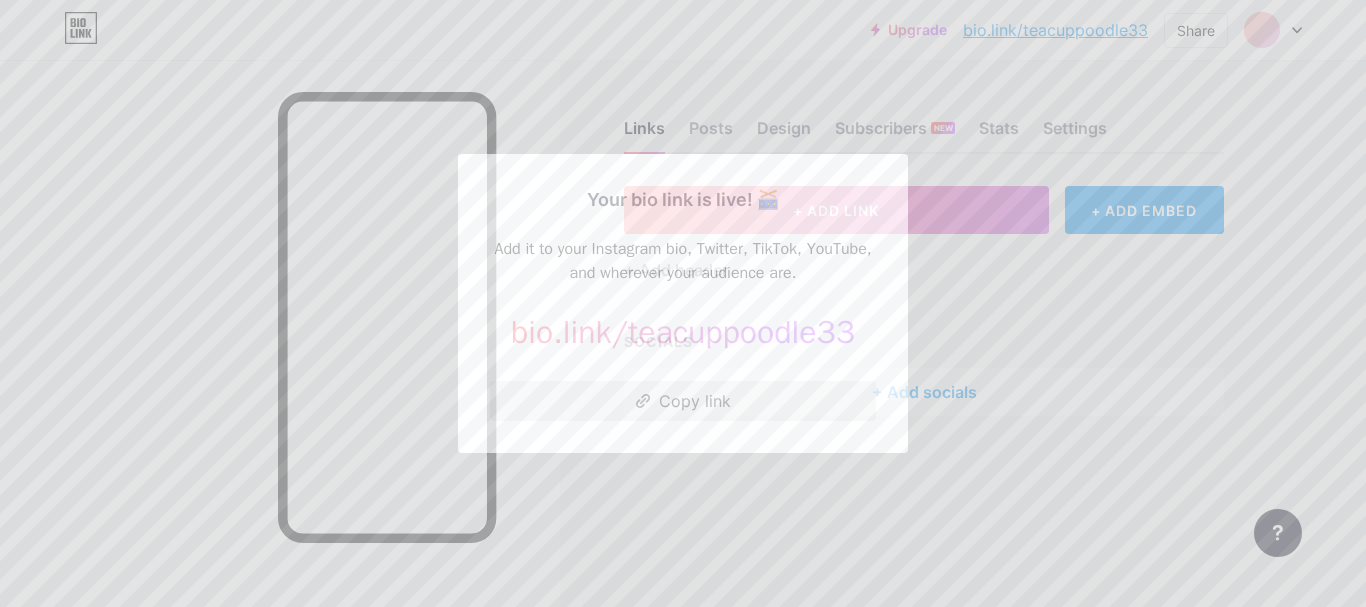 click on "Copy link" at bounding box center [683, 401] 